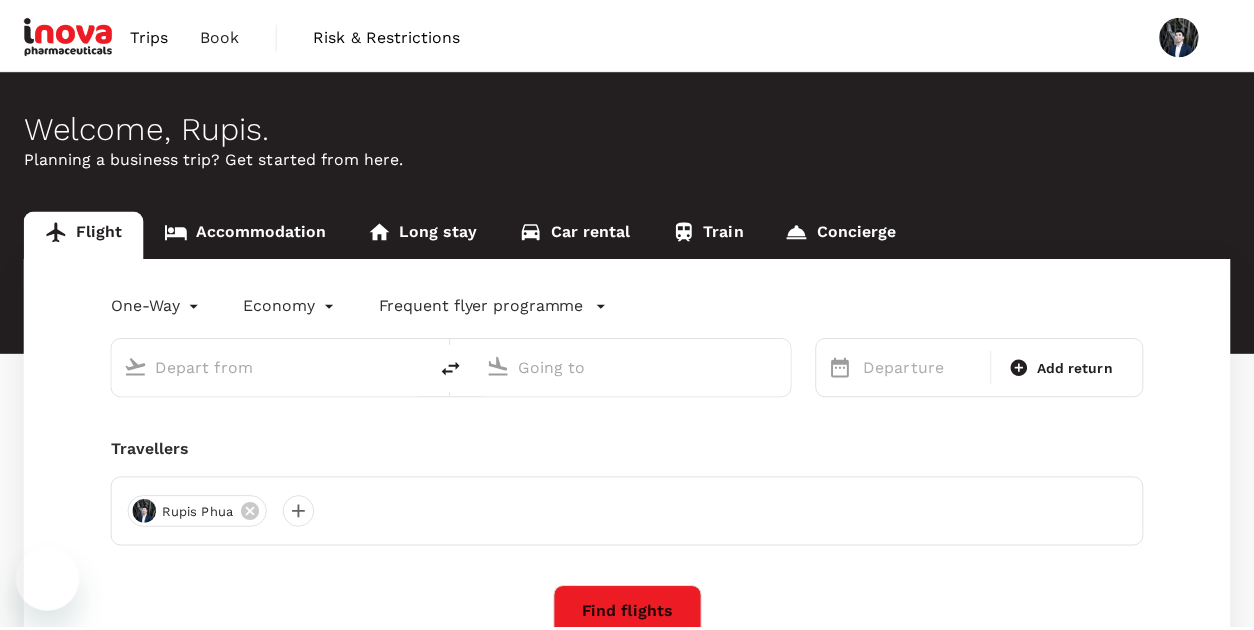 scroll, scrollTop: 0, scrollLeft: 0, axis: both 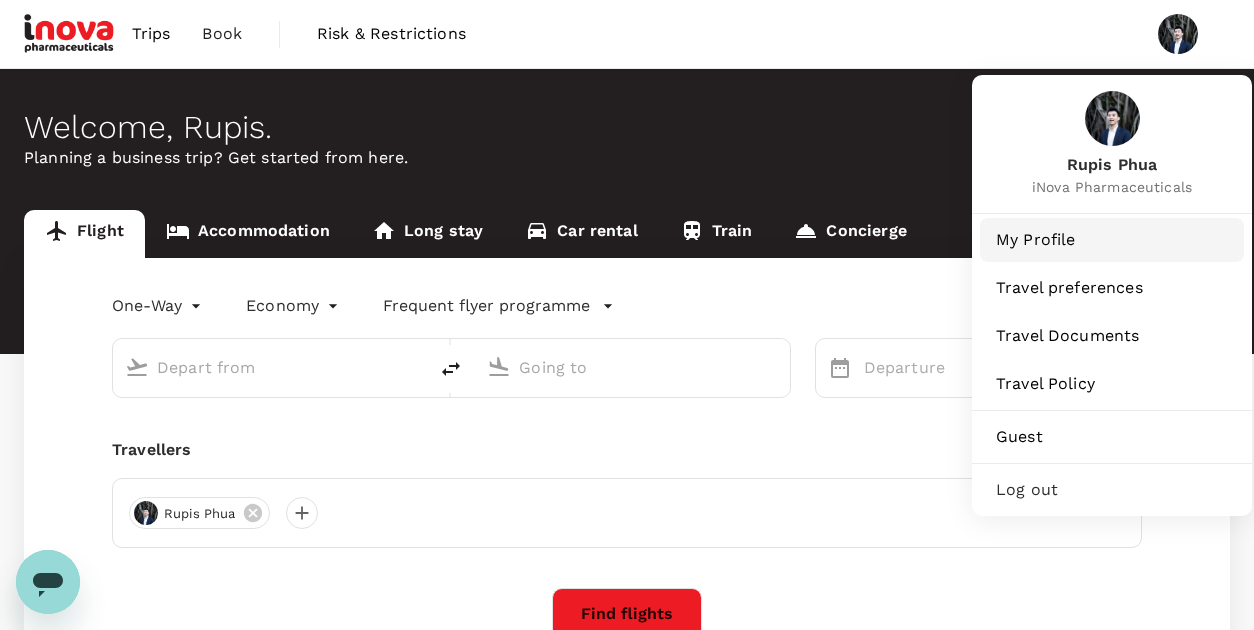 click on "My Profile" at bounding box center (1112, 240) 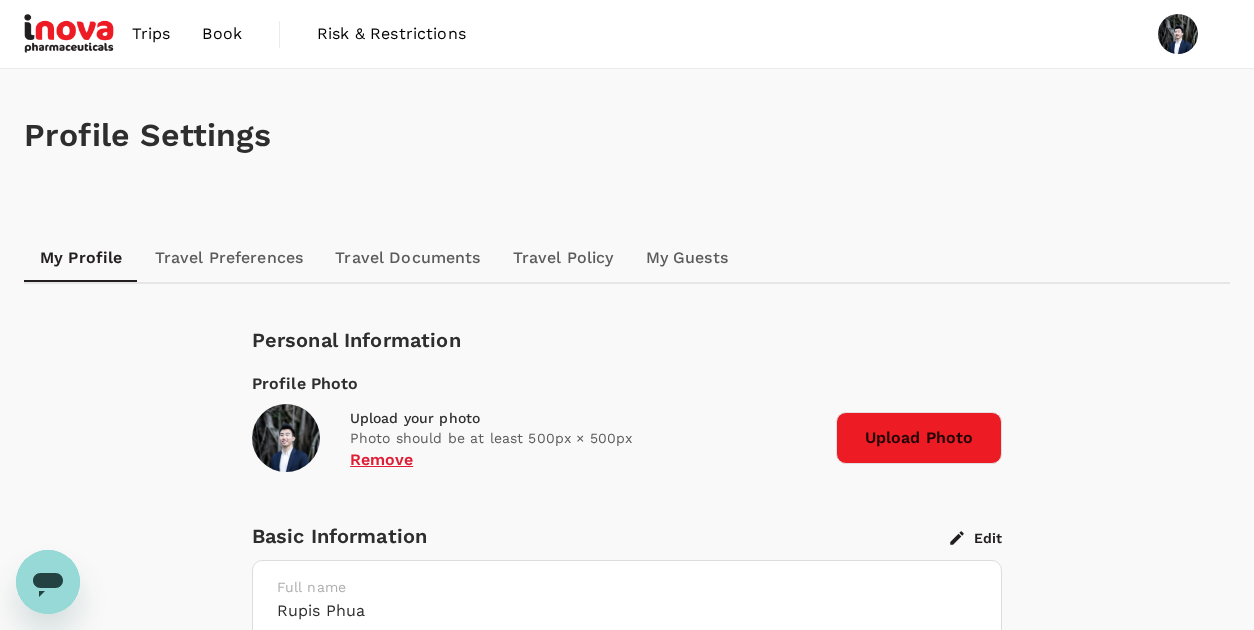scroll, scrollTop: 100, scrollLeft: 0, axis: vertical 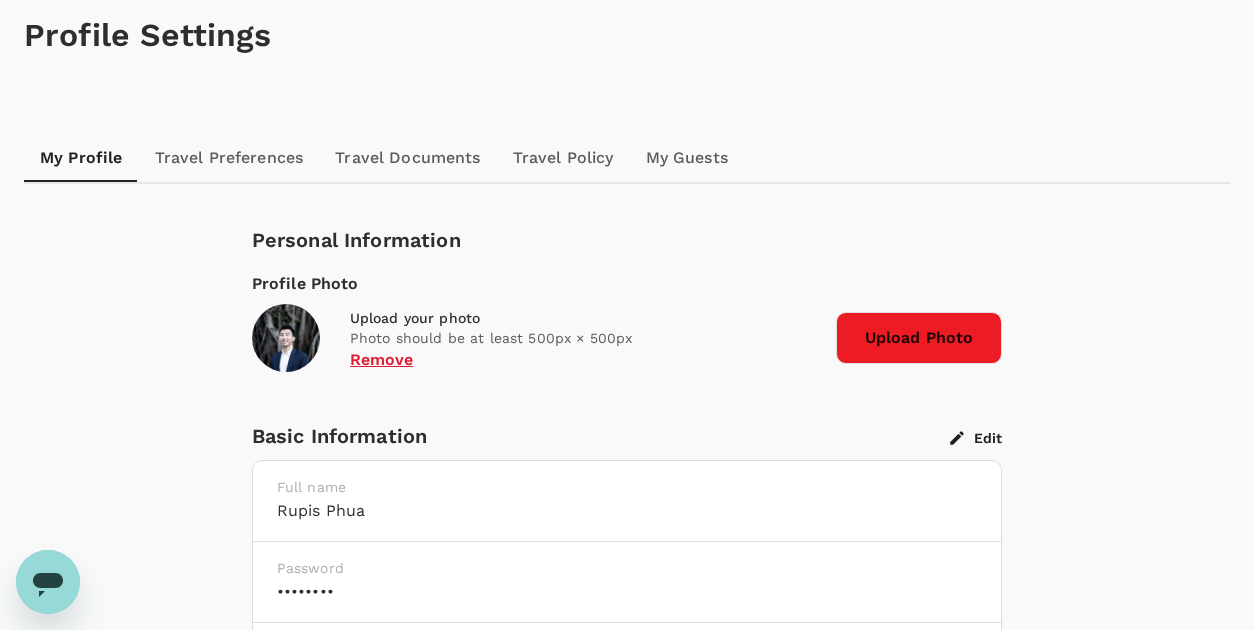 click on "Edit" at bounding box center [976, 438] 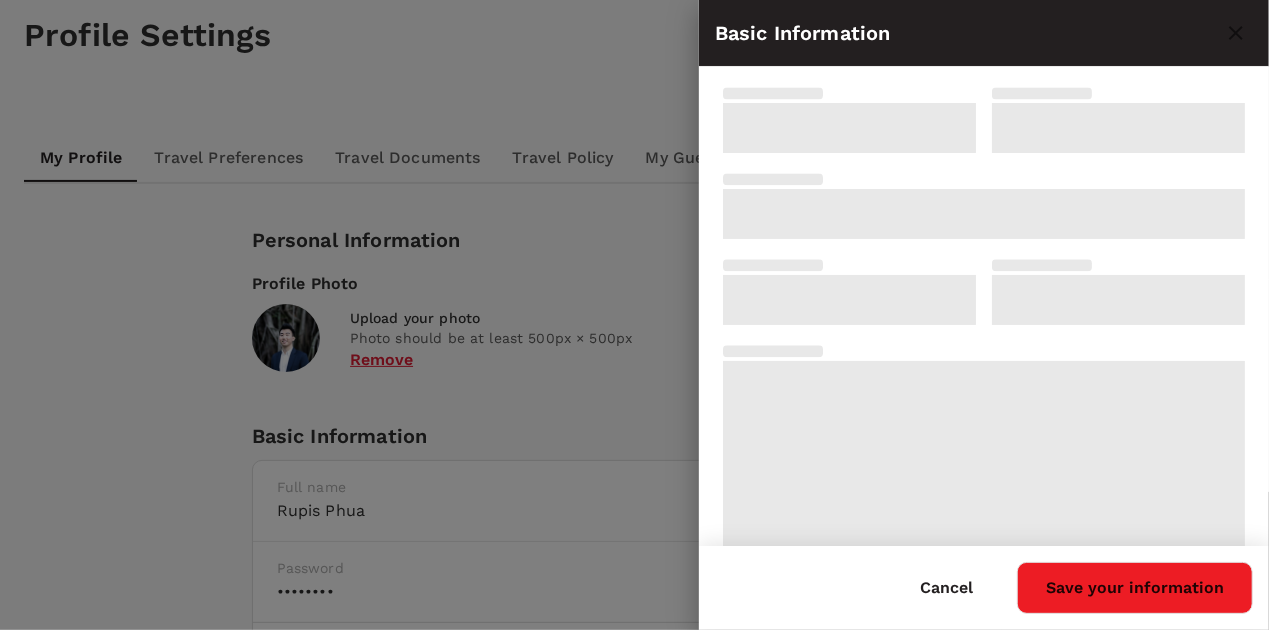 type on "Rupis" 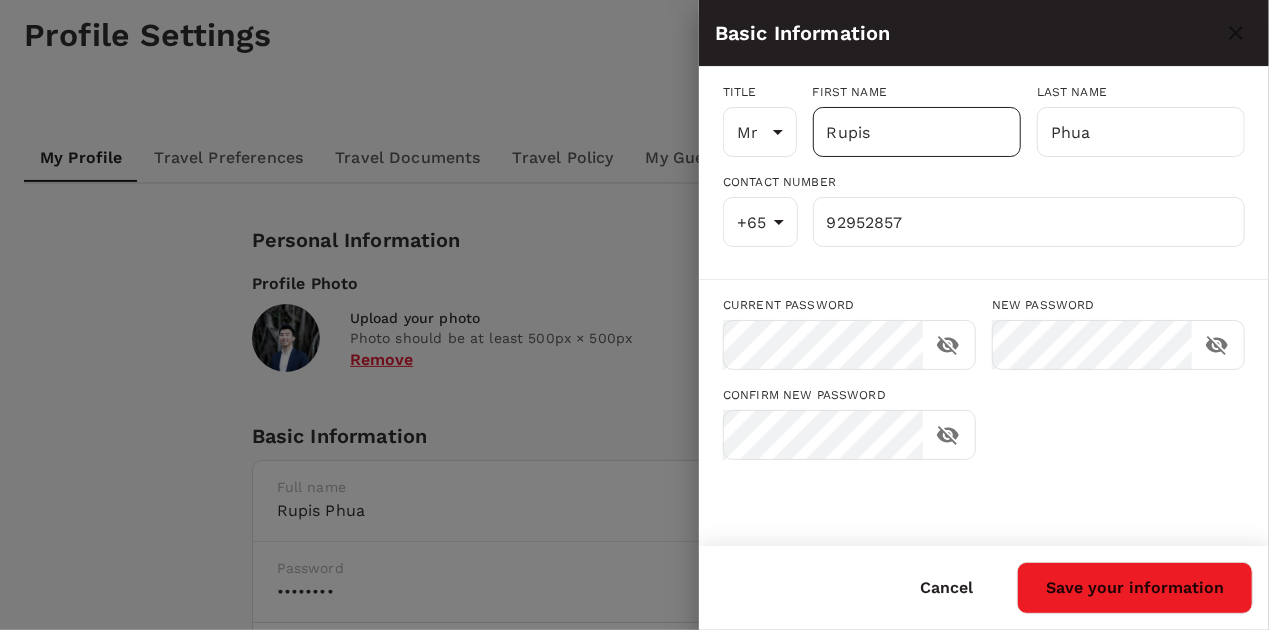 click on "Rupis" at bounding box center [917, 132] 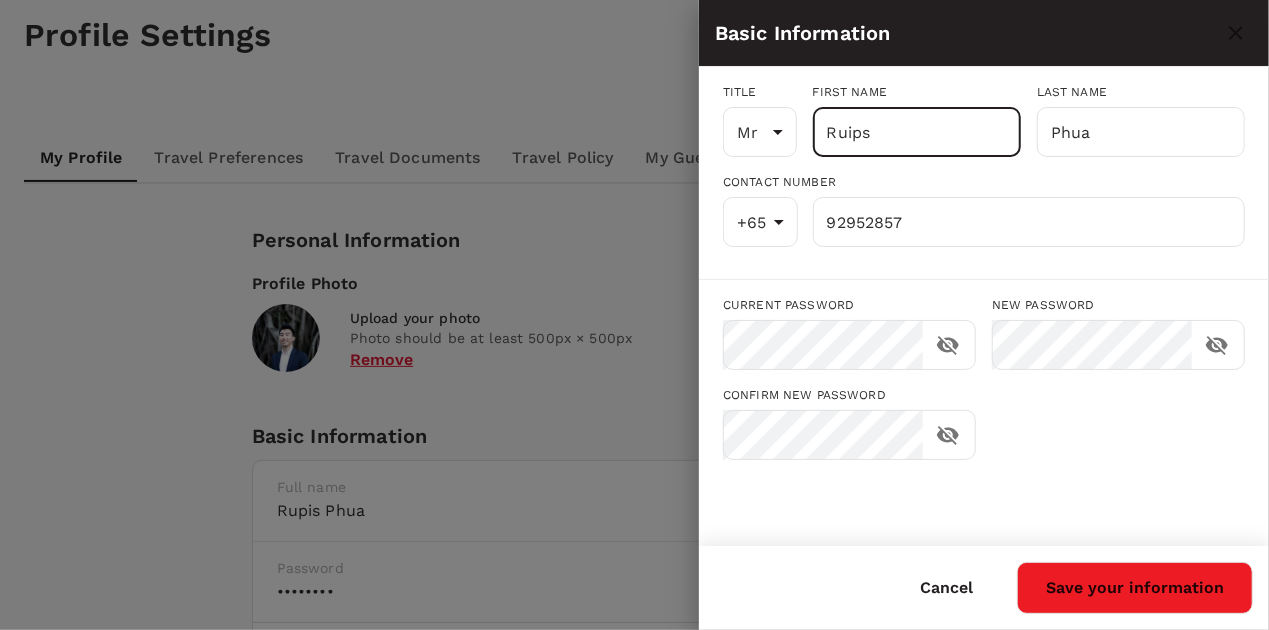 type on "Ruips" 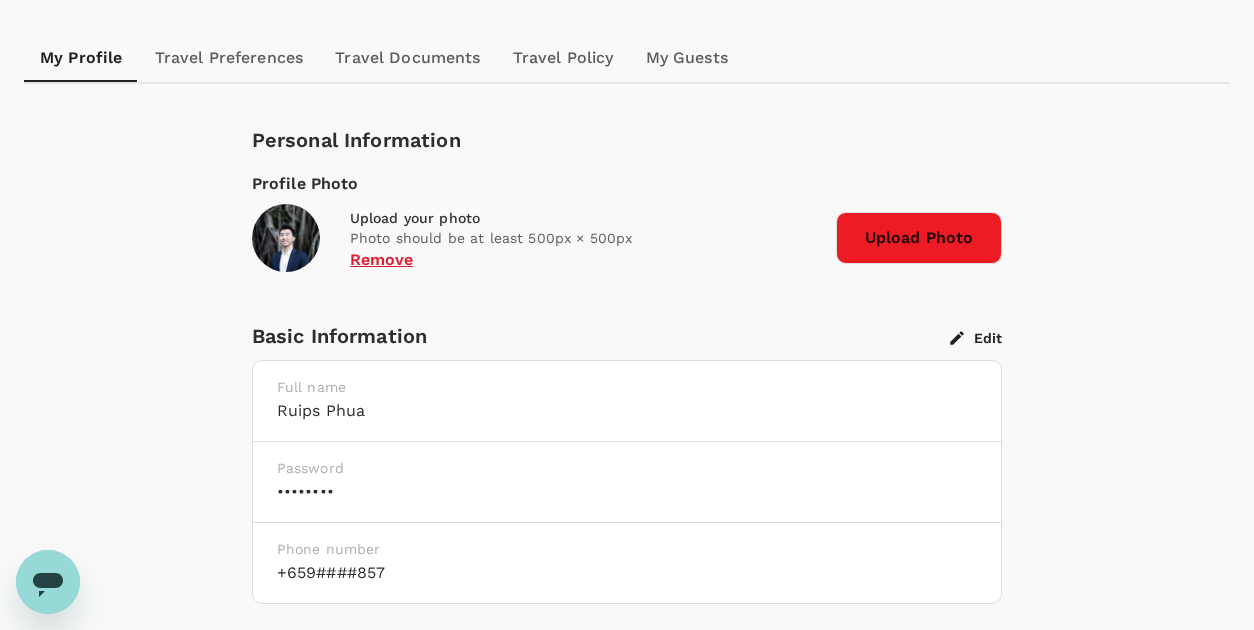 scroll, scrollTop: 0, scrollLeft: 0, axis: both 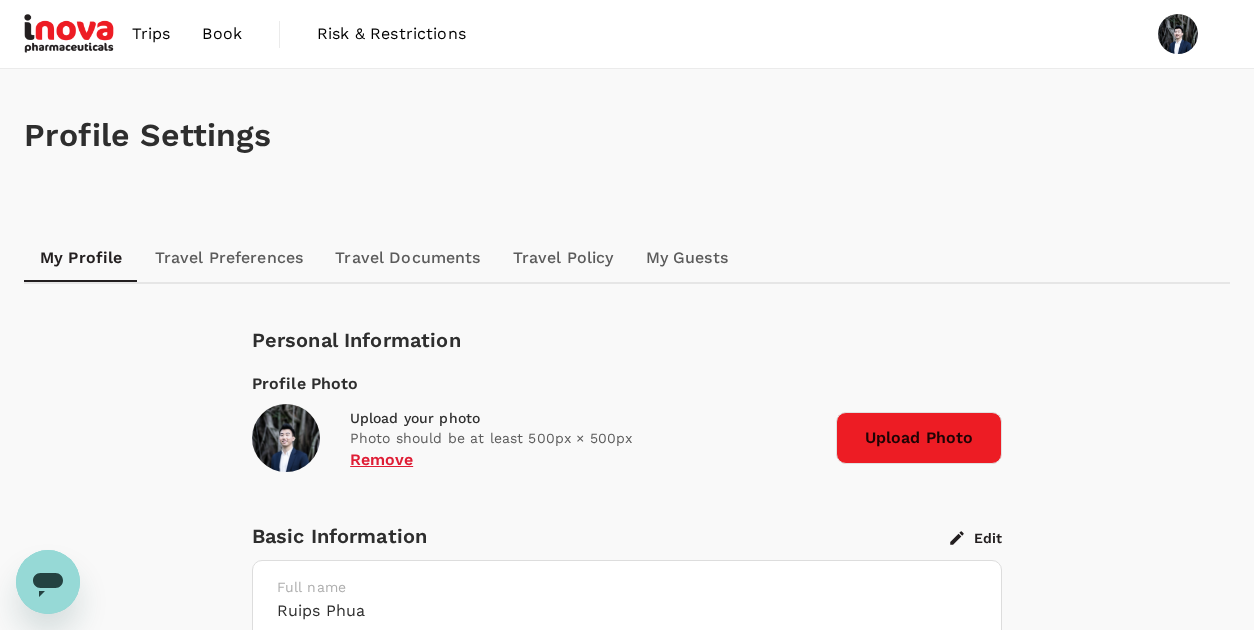 click on "Travel Preferences" at bounding box center [229, 258] 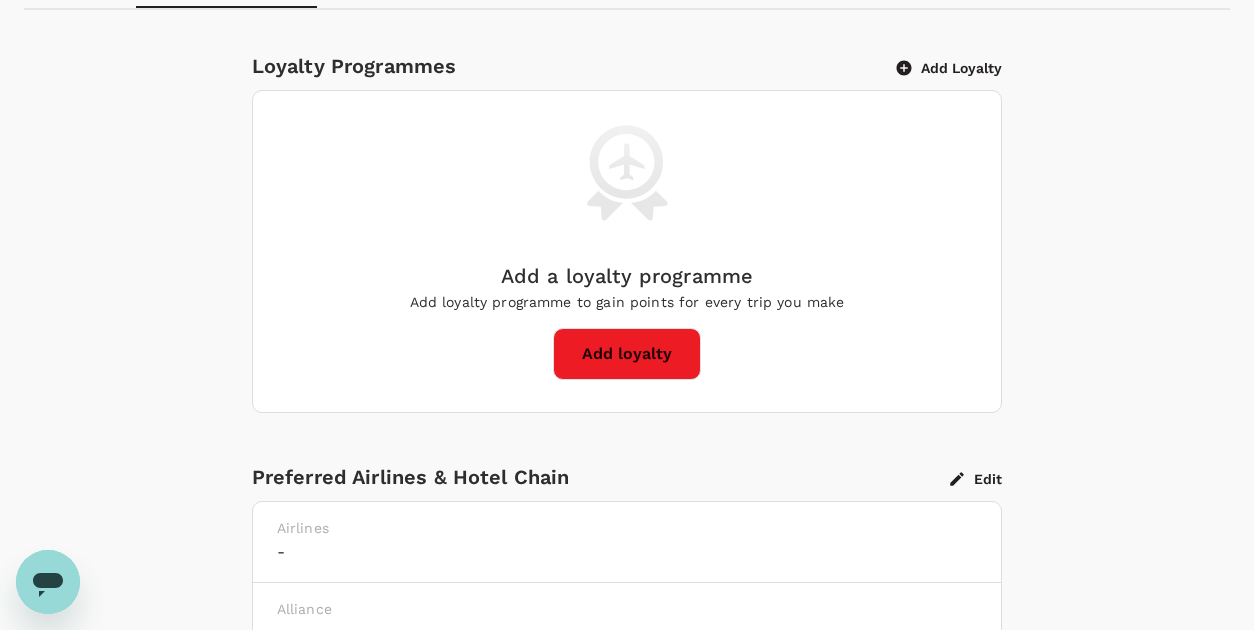scroll, scrollTop: 400, scrollLeft: 0, axis: vertical 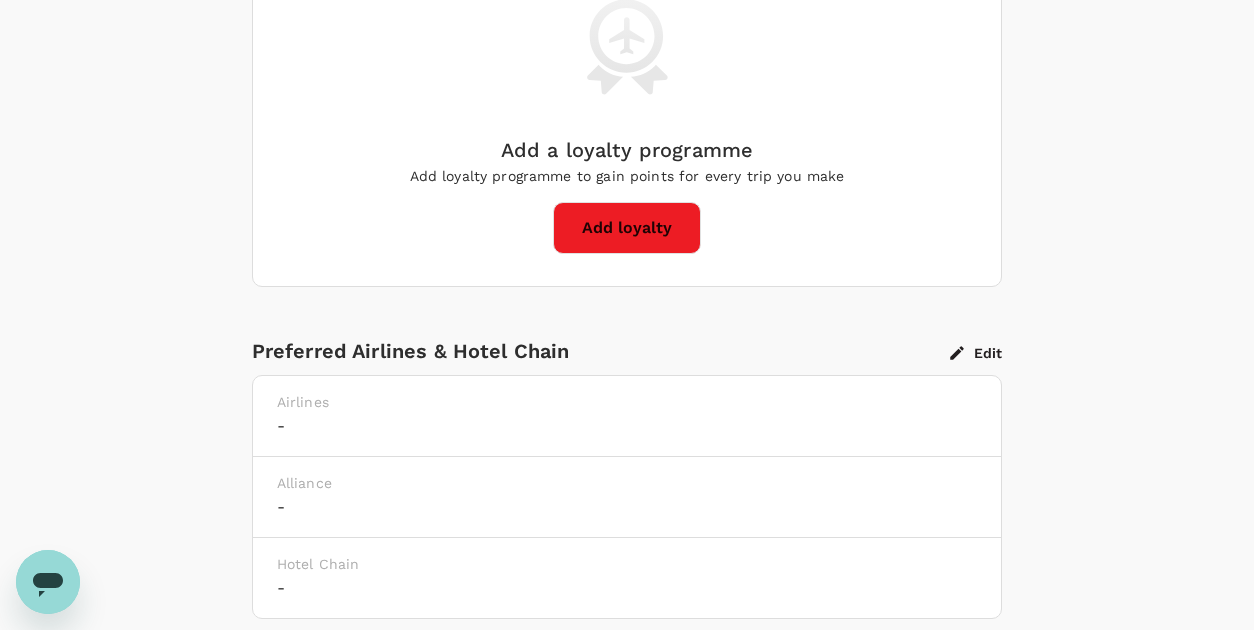 click on "Add loyalty" at bounding box center [627, 228] 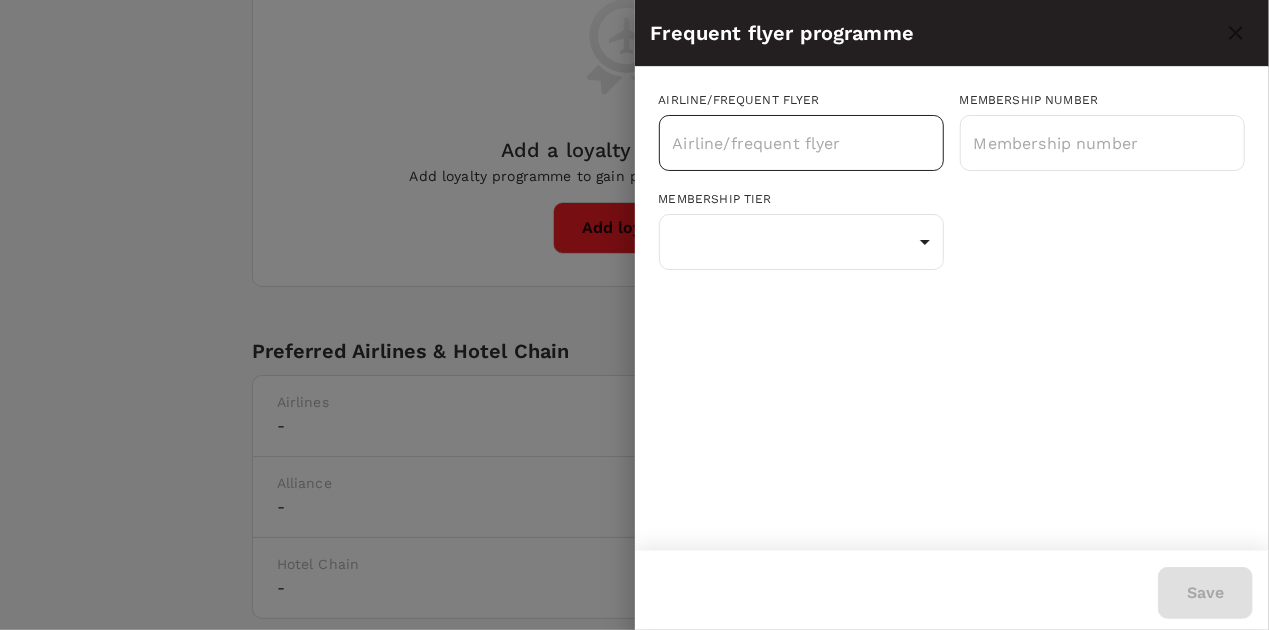 click at bounding box center (786, 143) 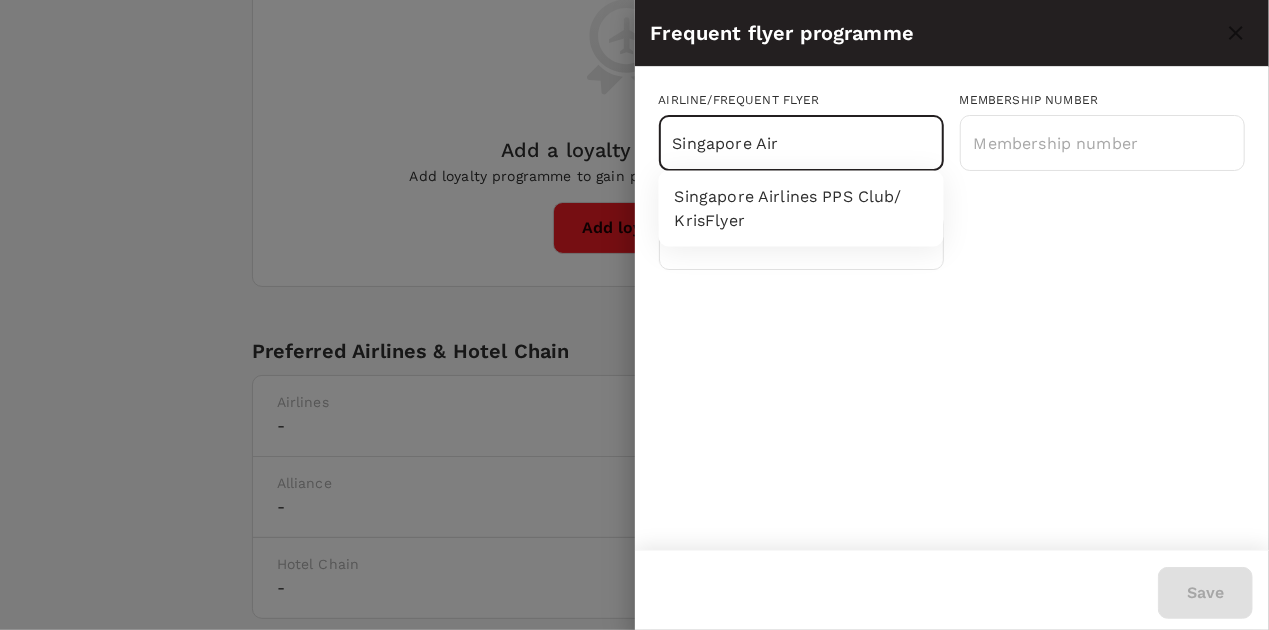 click on "Singapore Airlines PPS Club/ KrisFlyer" at bounding box center [801, 209] 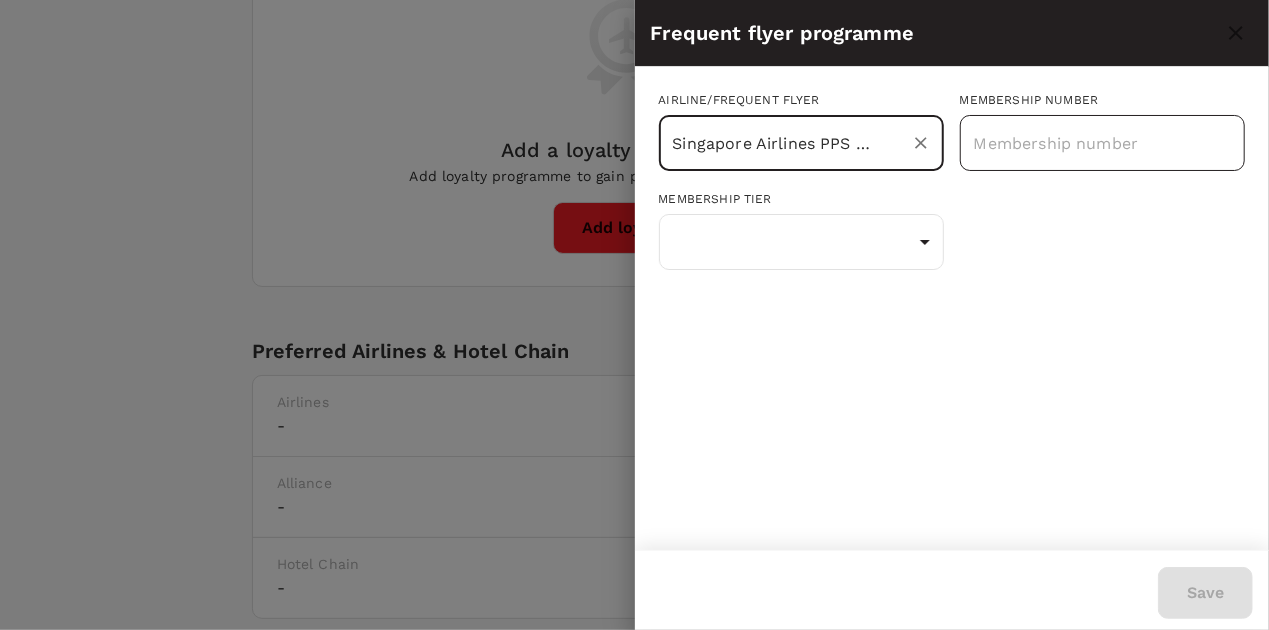 type on "Singapore Airlines PPS Club/ KrisFlyer" 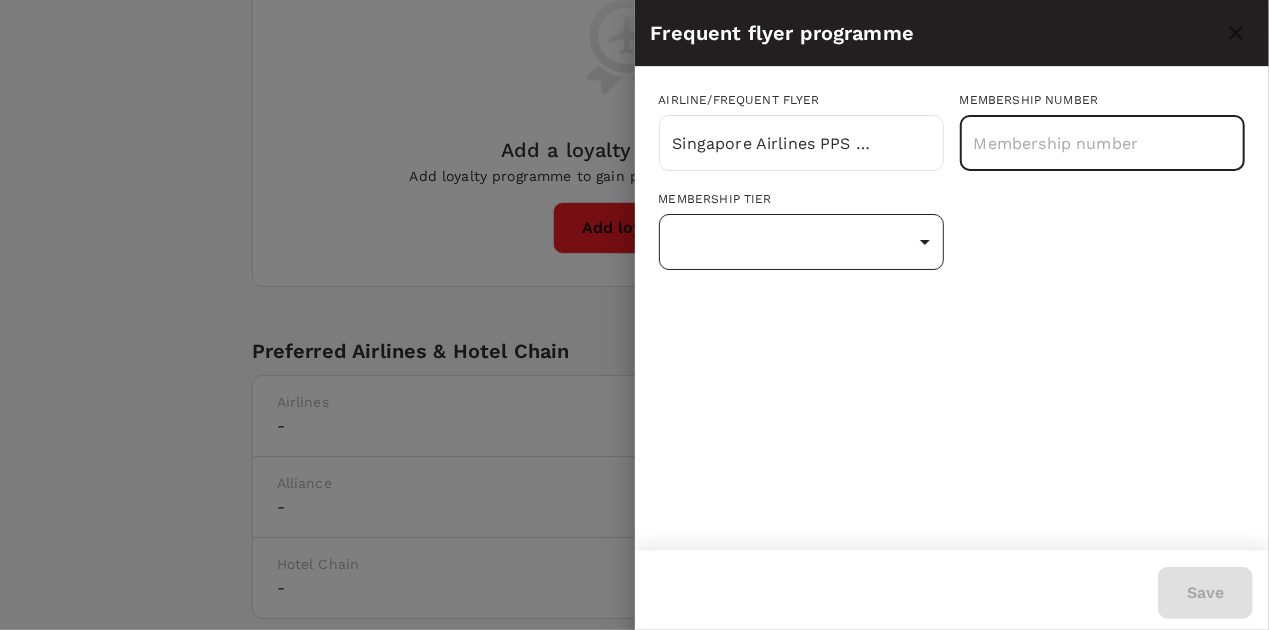 click on "Trips Book Risk & Restrictions Profile Settings My Profile Travel Preferences Travel Documents Travel Policy My Guests Loyalty Programmes Add Loyalty Add a loyalty programme Add loyalty programme to gain points for every trip you make Add loyalty Preferred Airlines & Hotel Chain Edit Airlines - Alliance - Hotel Chain - Version 3.47.1 Privacy Policy Terms of Use Help Centre Frequent flyer programme Airline/Frequent Flyer Singapore Airlines PPS Club/ KrisFlyer ​ Membership number ​ Membership tier ​ Status tier ​ Save" at bounding box center [634, 226] 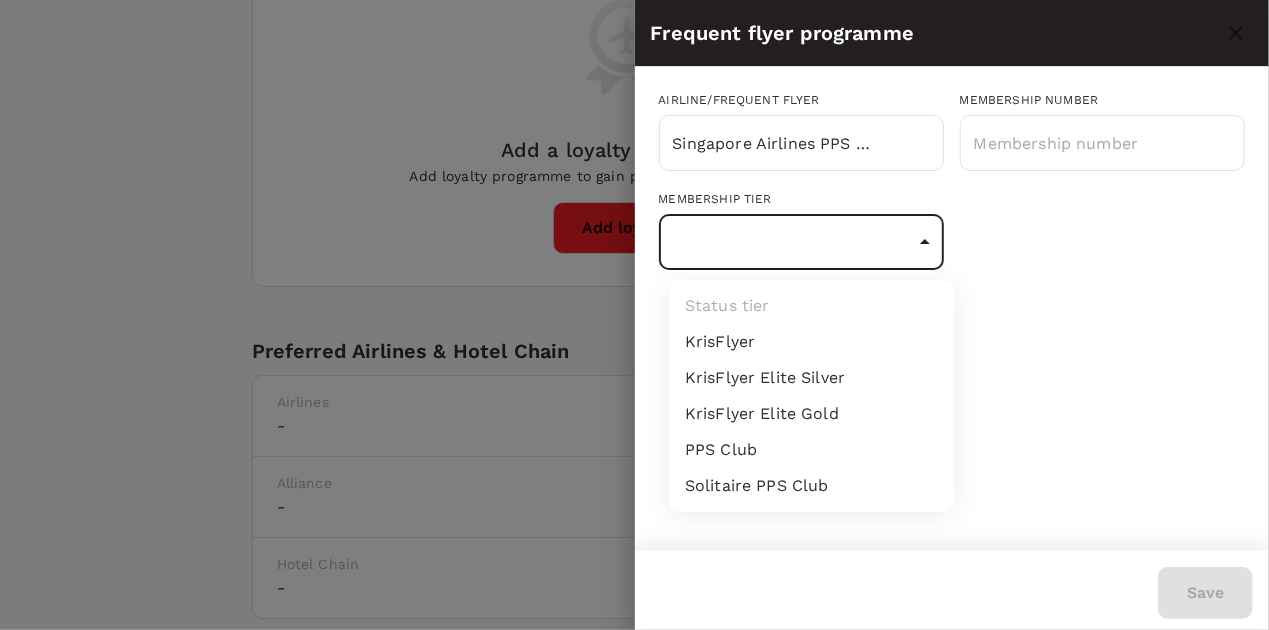 click on "KrisFlyer Elite Silver" at bounding box center (811, 378) 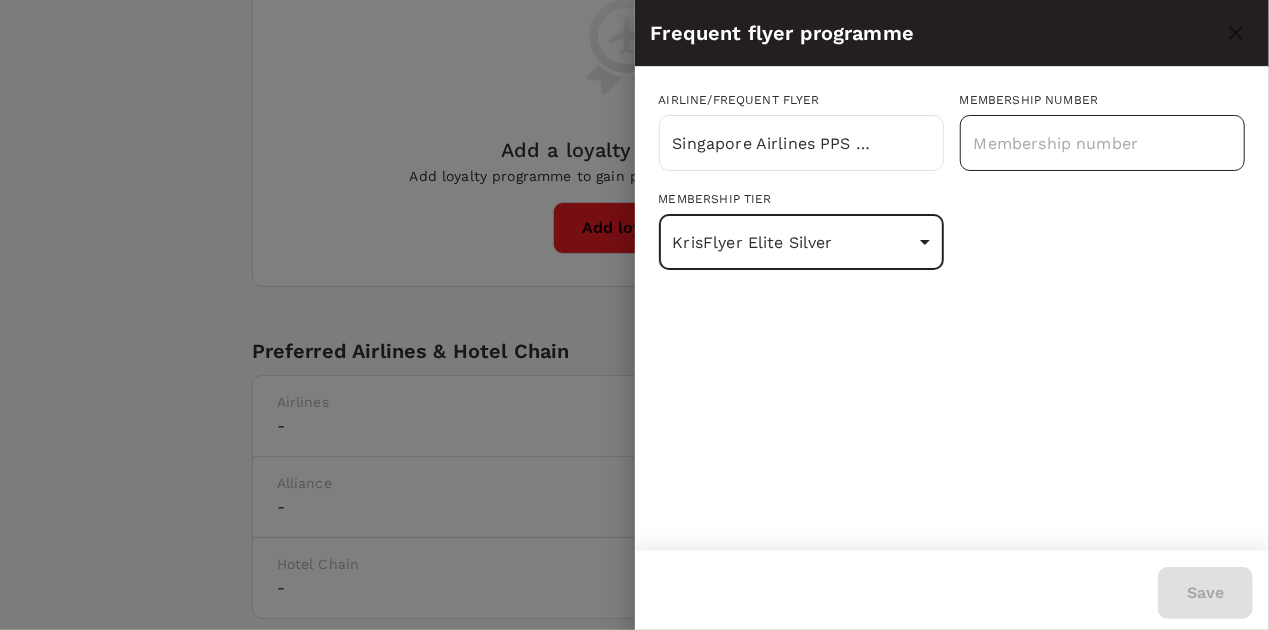 click at bounding box center (1102, 143) 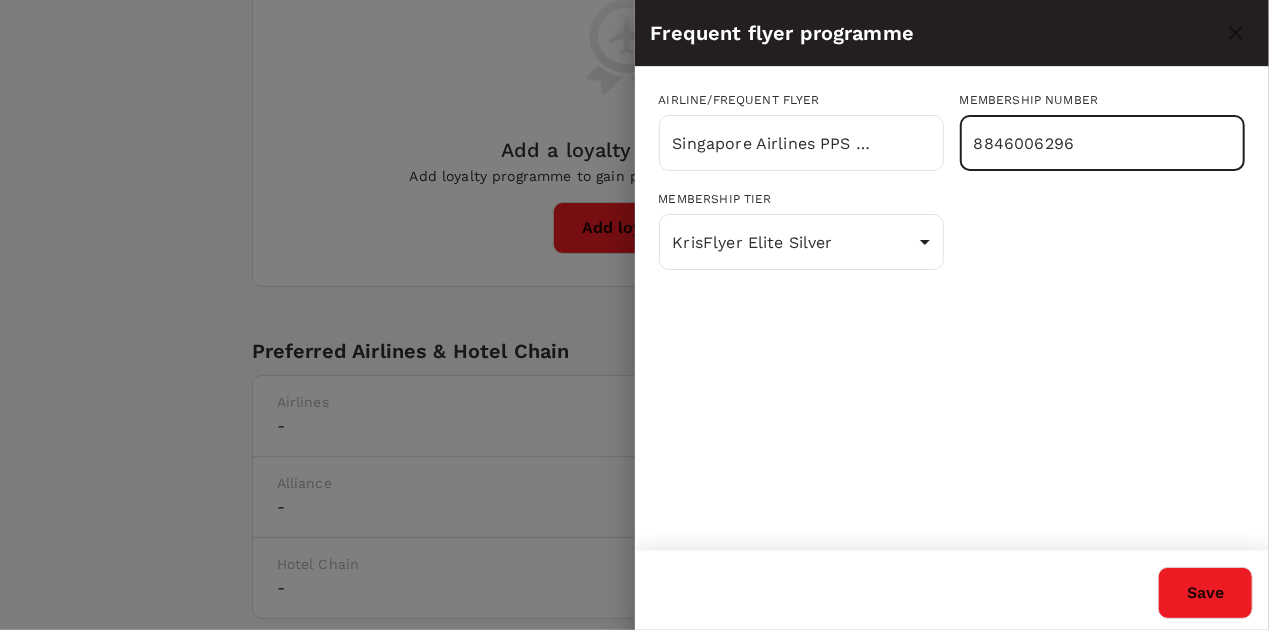type on "8846006296" 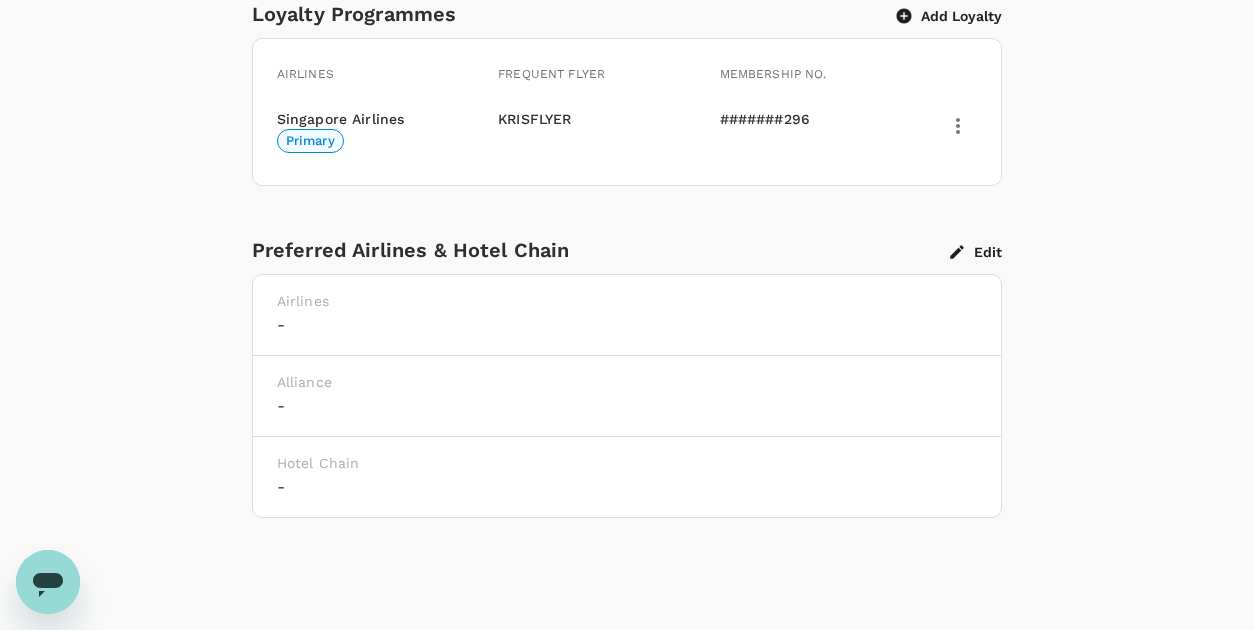 scroll, scrollTop: 200, scrollLeft: 0, axis: vertical 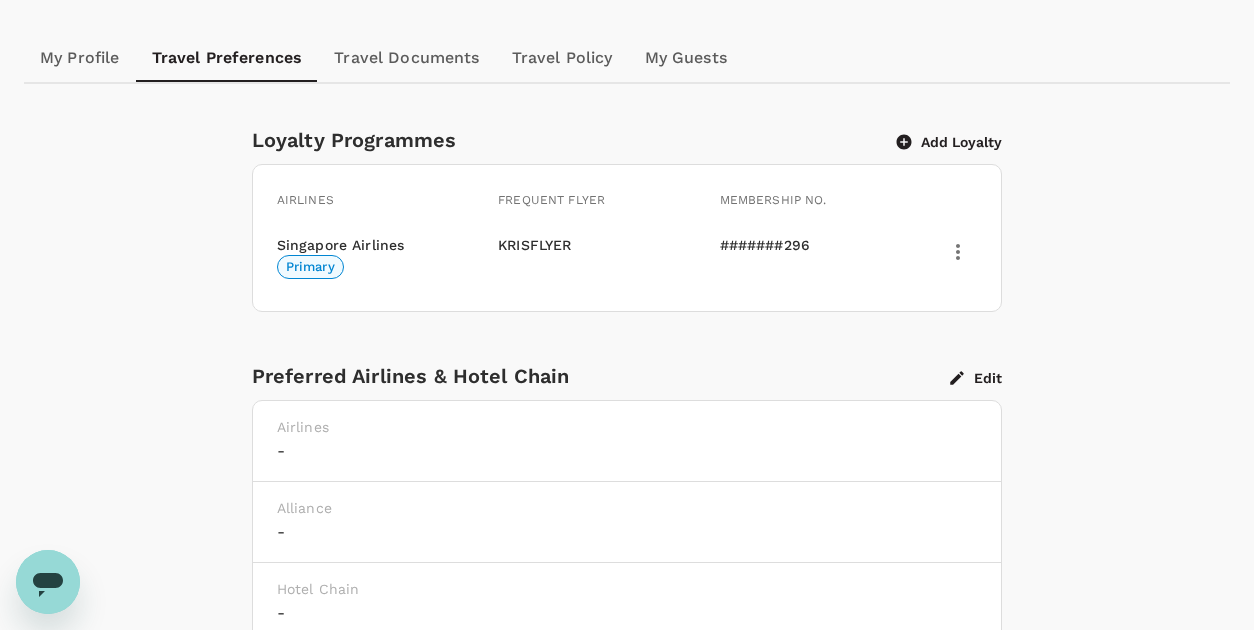 click on "Add Loyalty" at bounding box center (949, 142) 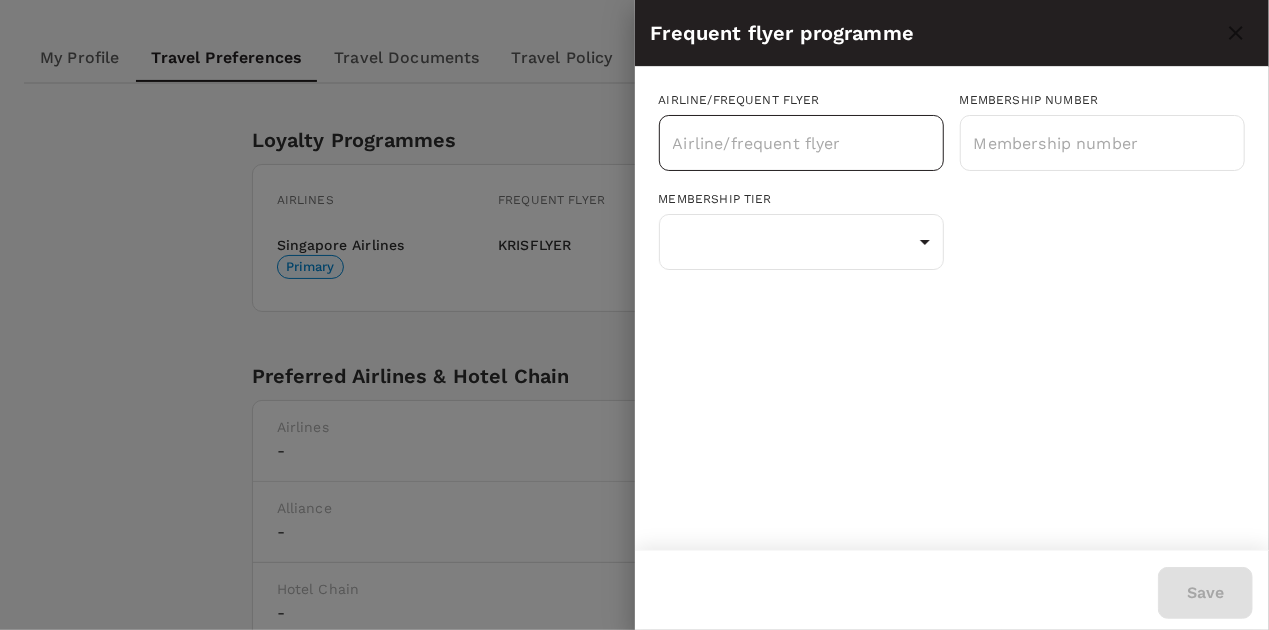 click at bounding box center [786, 143] 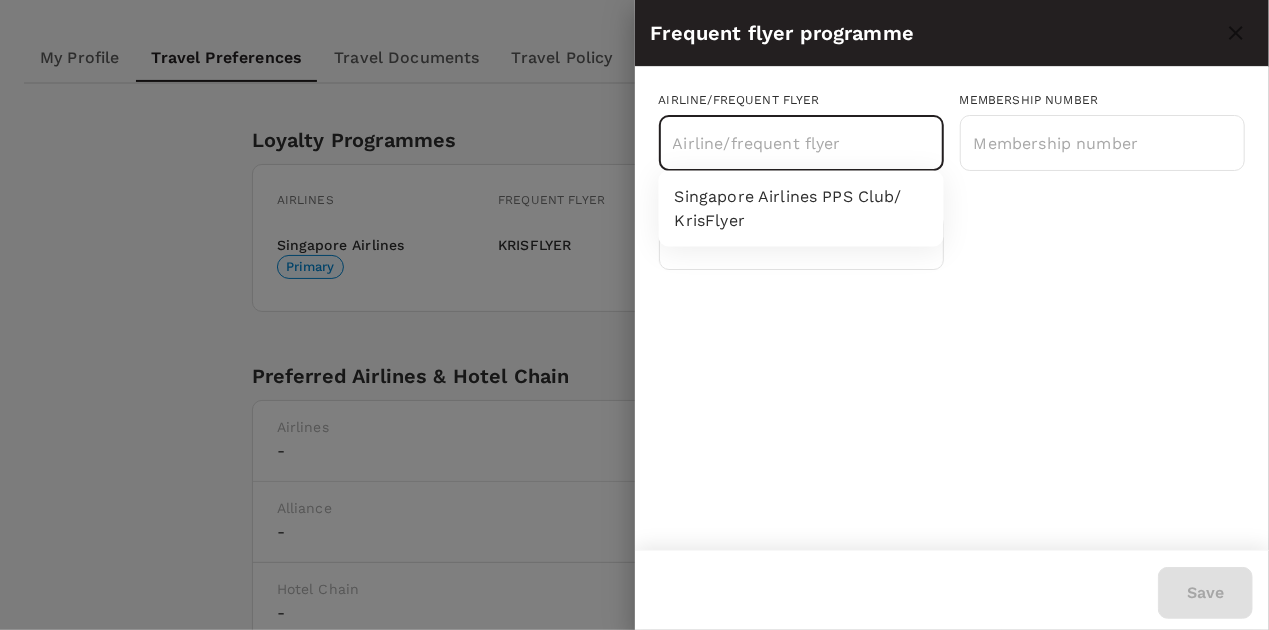 click on "Airline/Frequent Flyer" at bounding box center [801, 101] 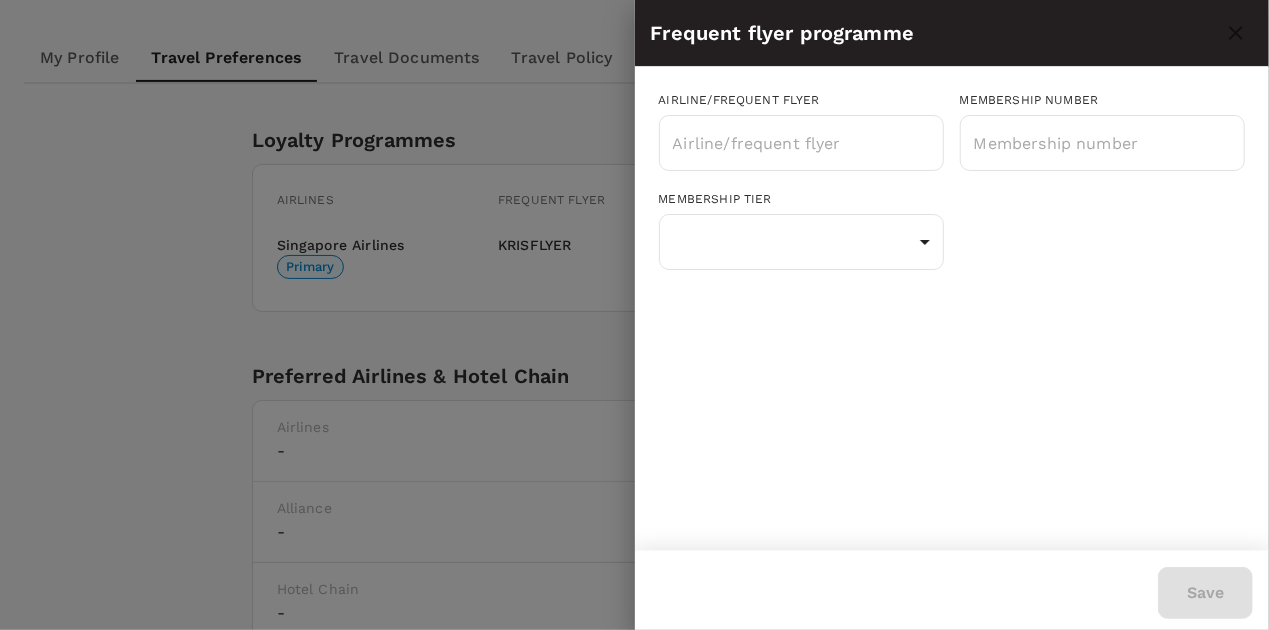 click at bounding box center [634, 315] 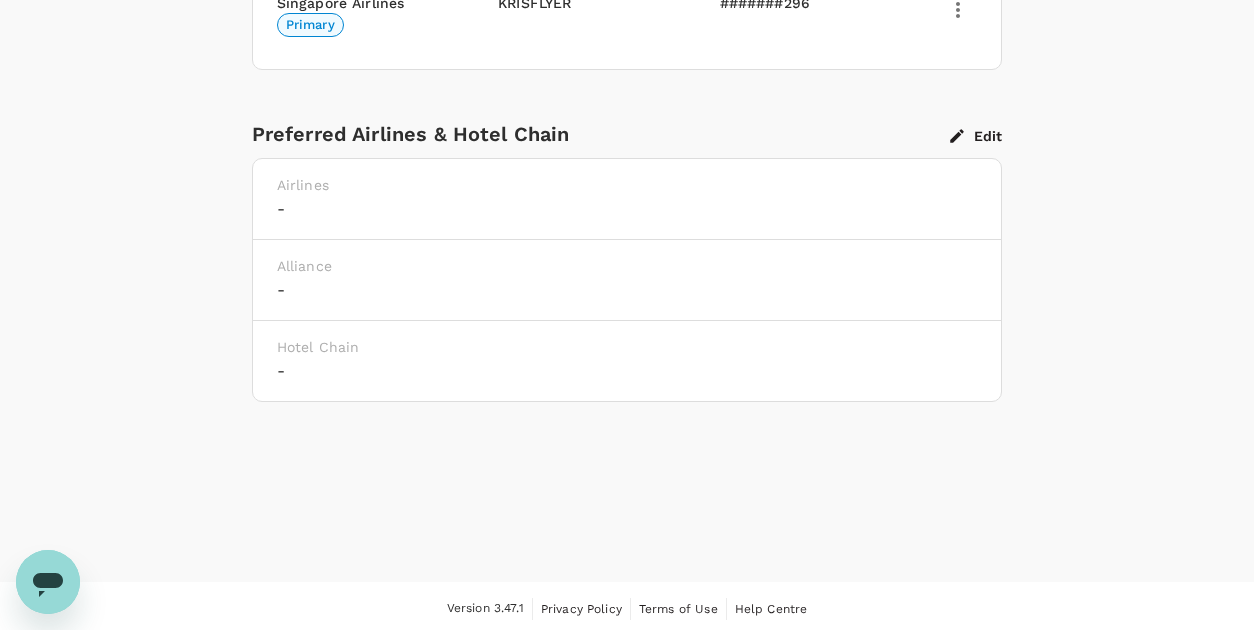 scroll, scrollTop: 443, scrollLeft: 0, axis: vertical 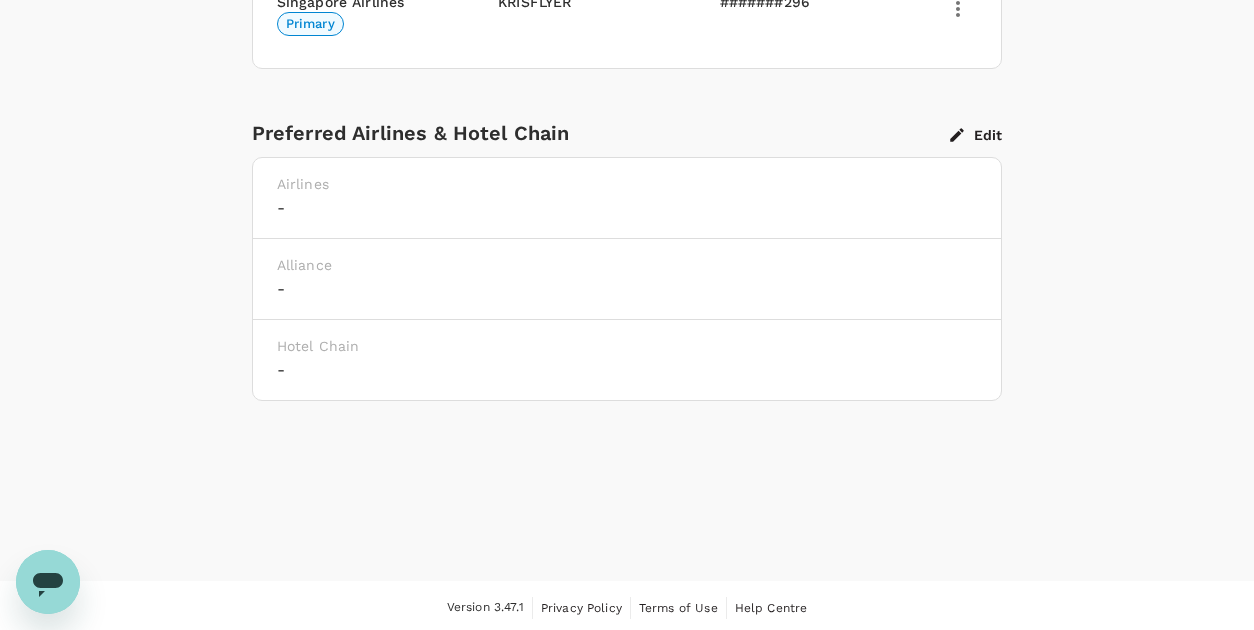 click on "Edit" at bounding box center (976, 135) 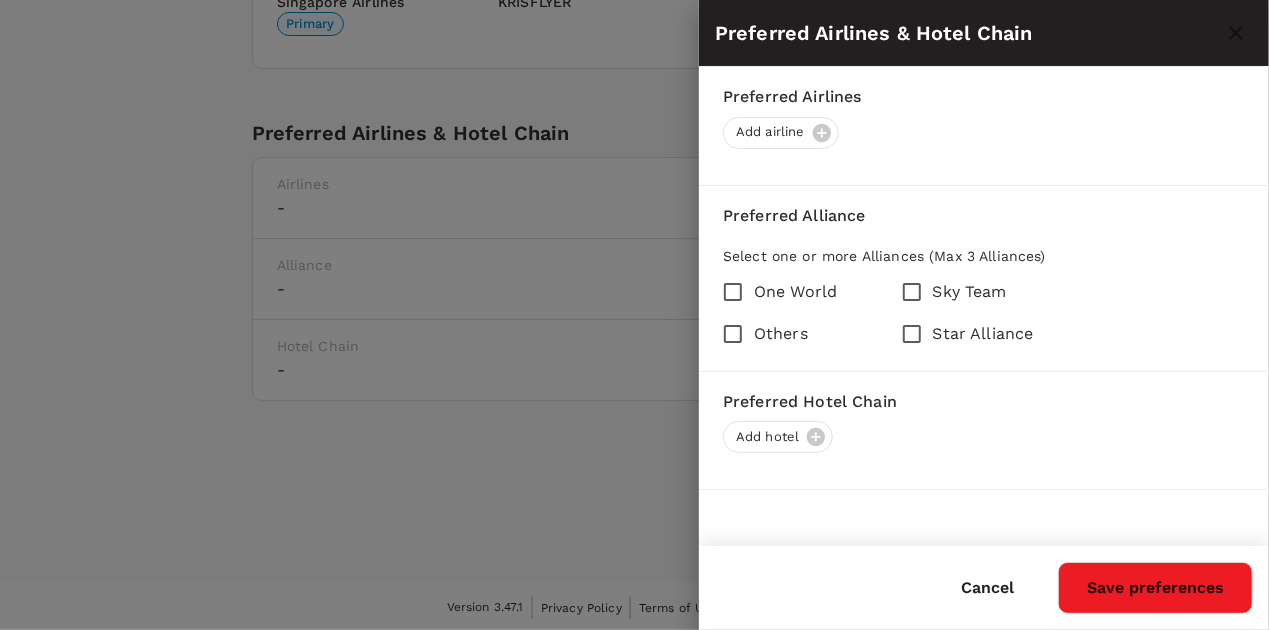 click at bounding box center [634, 315] 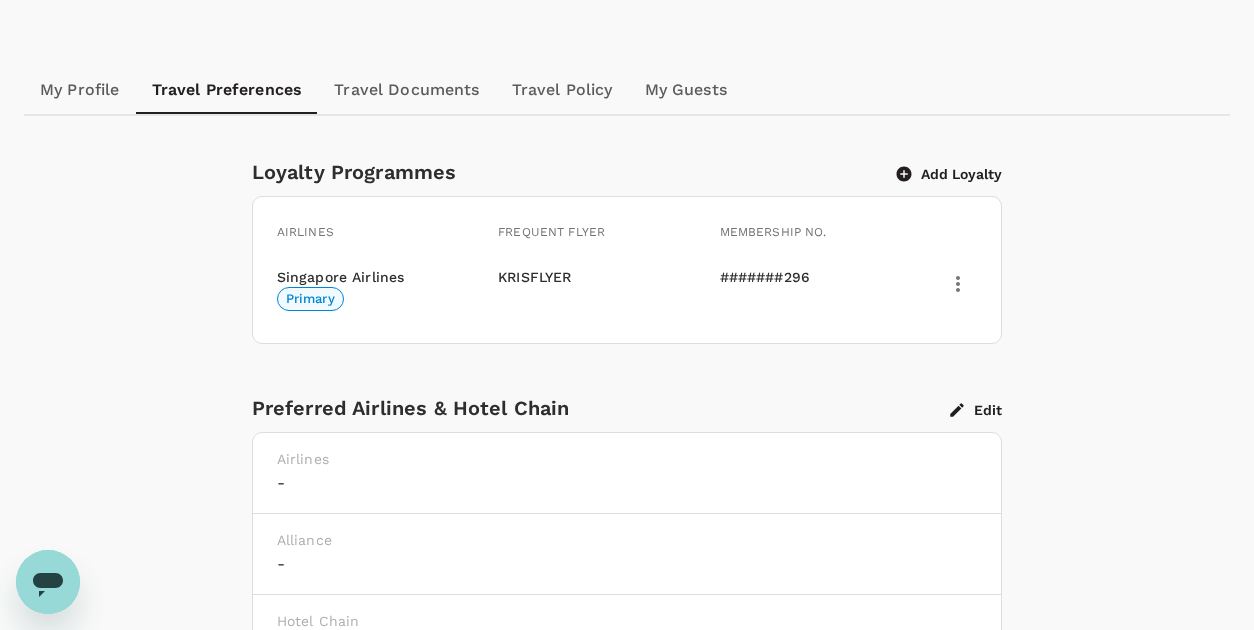 scroll, scrollTop: 43, scrollLeft: 0, axis: vertical 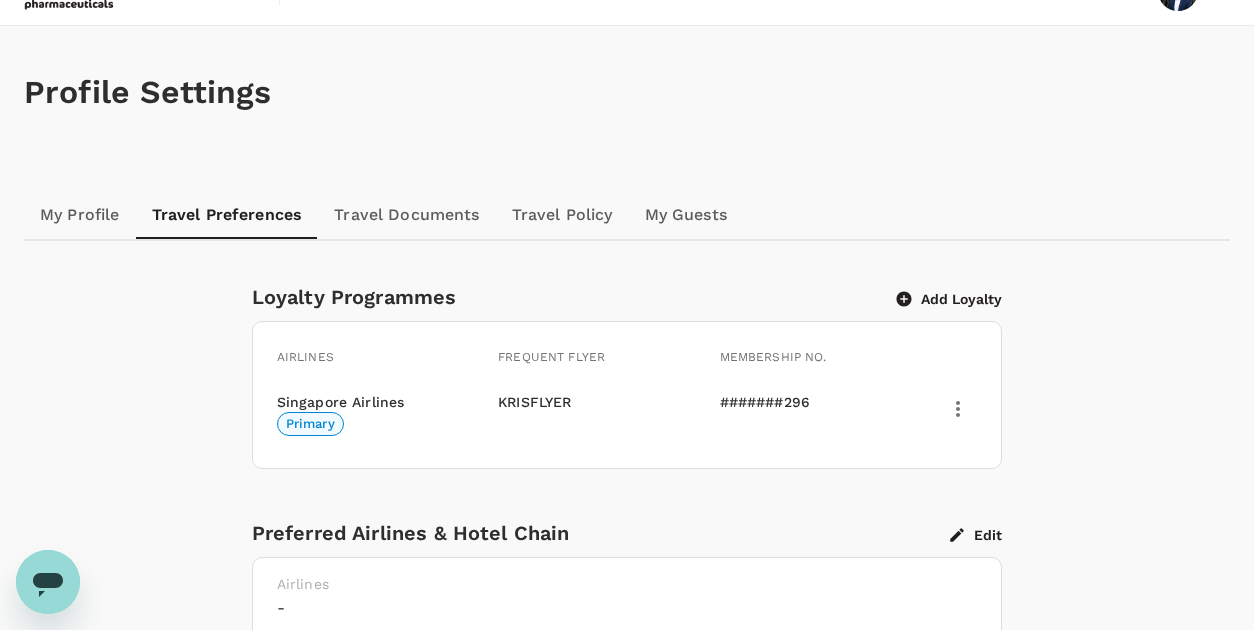 click on "Travel Documents" at bounding box center (406, 215) 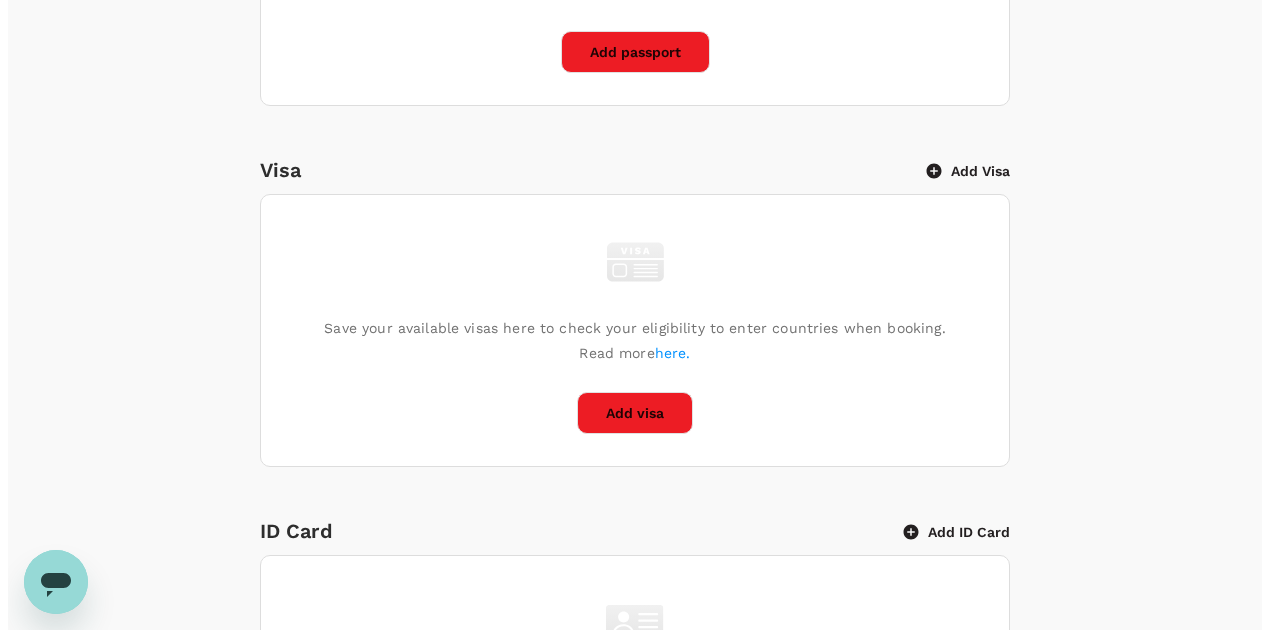 scroll, scrollTop: 500, scrollLeft: 0, axis: vertical 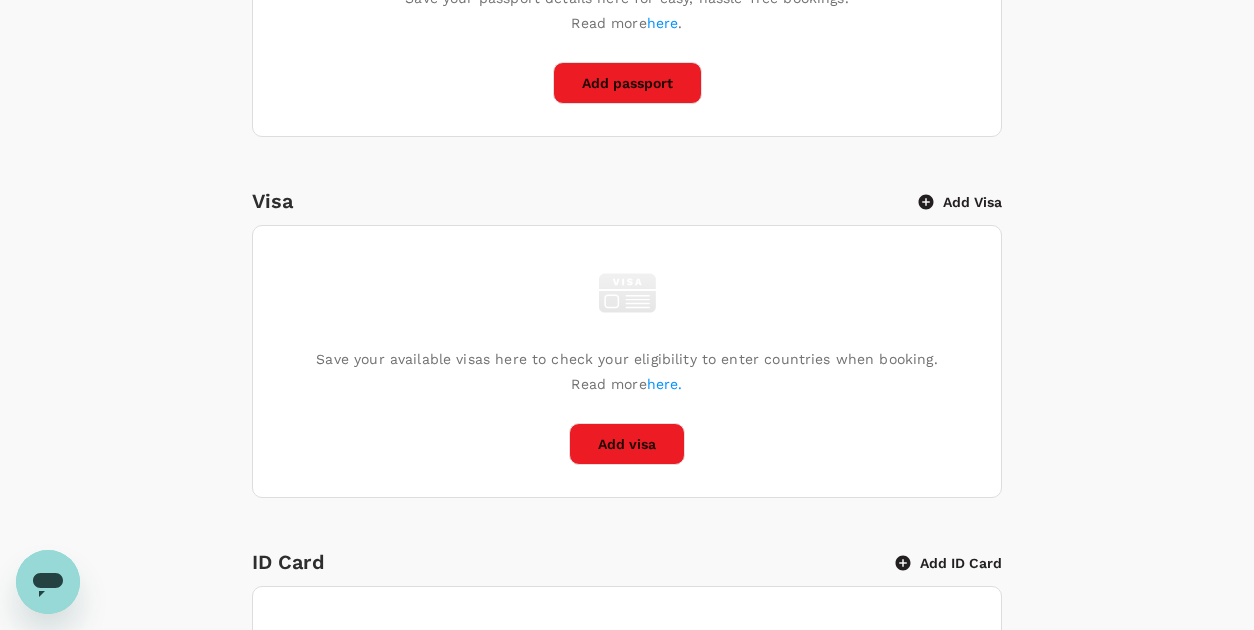 click on "Add passport" at bounding box center [627, 83] 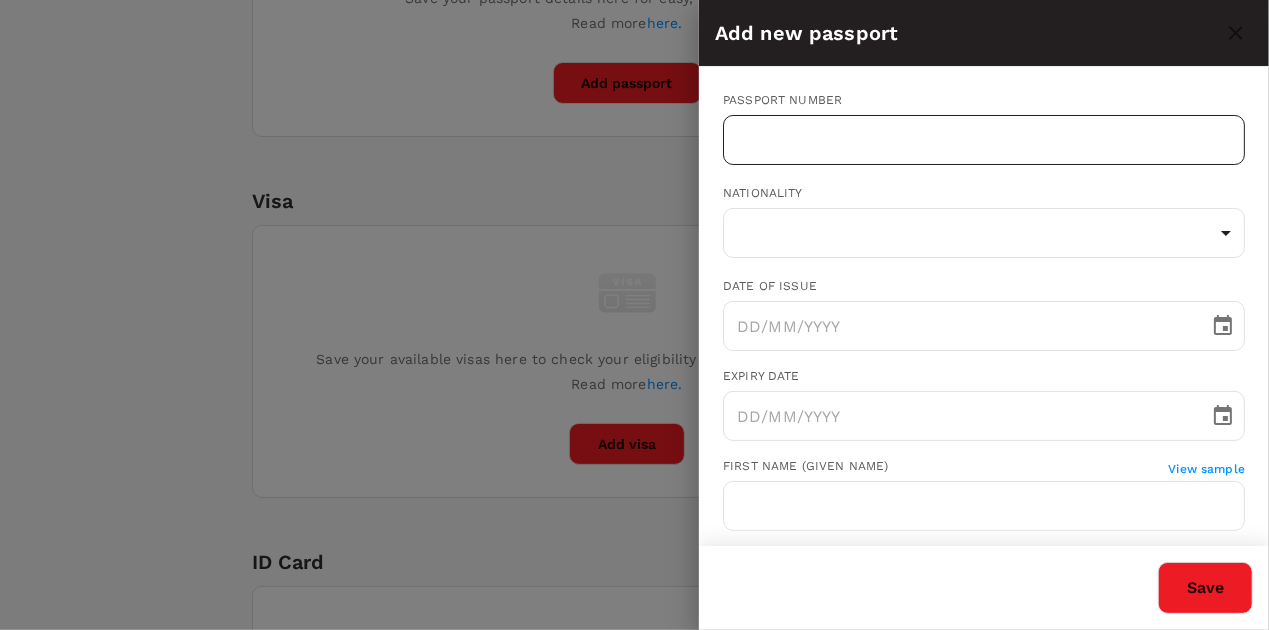 click at bounding box center [984, 140] 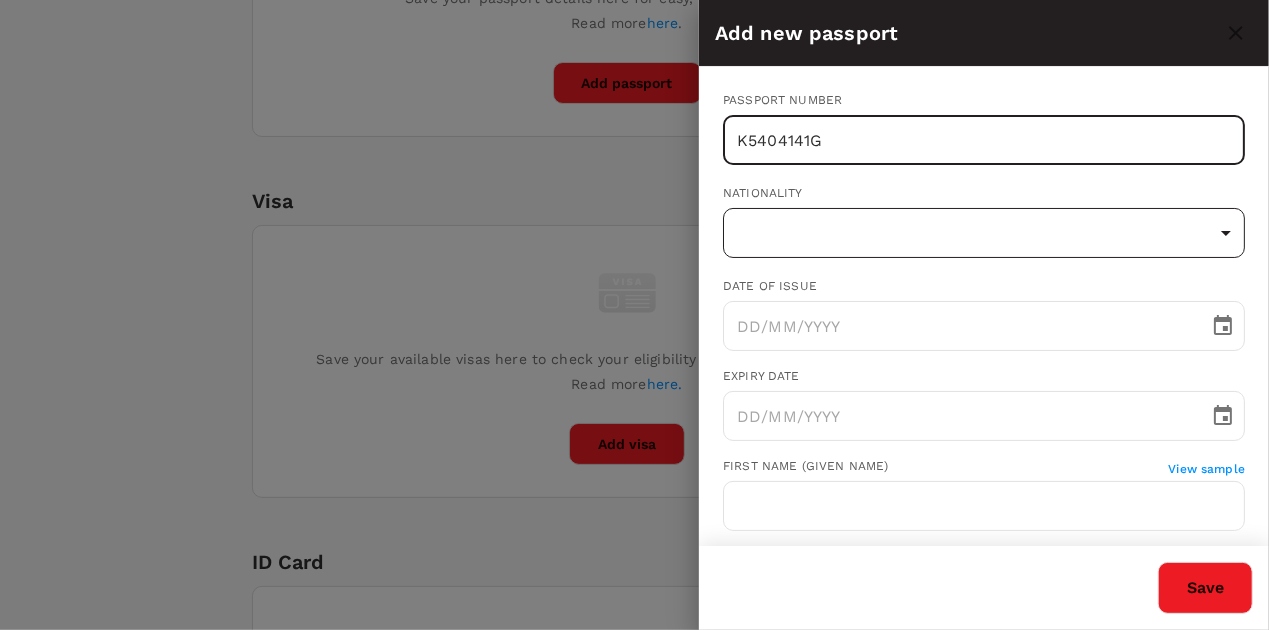 type on "K5404141G" 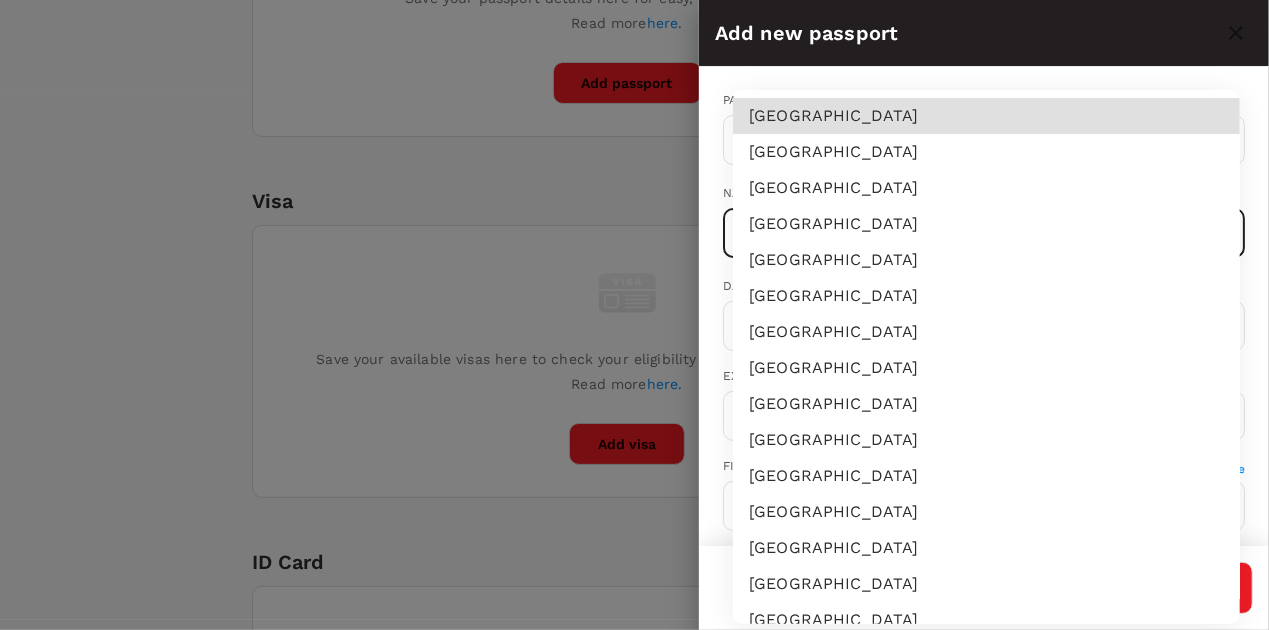 click on "Trips Book Risk & Restrictions Profile Settings My Profile Travel Preferences Travel Documents Travel Policy My Guests Passport Add Passport Save your passport details here for easy, hassle-free bookings. Read more  here . Add passport Visa Add Visa Save your available visas here to check your eligibility to enter countries when booking. Read more  here. Add visa ID Card Add ID Card Save your ID card details here for more convenient travel bookings. Add ID card Mainland Travel Permit Only for [DEMOGRAPHIC_DATA] and [DEMOGRAPHIC_DATA] Residents Add Mainland Travel Permit Save your Mainland Travel Permit to easily book travel within [GEOGRAPHIC_DATA]. Add Mainland Travel Permit Version 3.47.1 Privacy Policy Terms of Use Help Centre Add new passport Passport number [PASSPORT] ​ Nationality ​ ​ Date of issue ​ Expiry date ​ First name (Given name) View sample ​ Last name (Family name) View sample ​ Gender [DEMOGRAPHIC_DATA] [DEMOGRAPHIC_DATA] Date of birth ​ Save [GEOGRAPHIC_DATA] [DEMOGRAPHIC_DATA] [DEMOGRAPHIC_DATA] [DEMOGRAPHIC_DATA] [GEOGRAPHIC_DATA] [GEOGRAPHIC_DATA] [GEOGRAPHIC_DATA] [GEOGRAPHIC_DATA] [GEOGRAPHIC_DATA] [GEOGRAPHIC_DATA]" at bounding box center [634, 462] 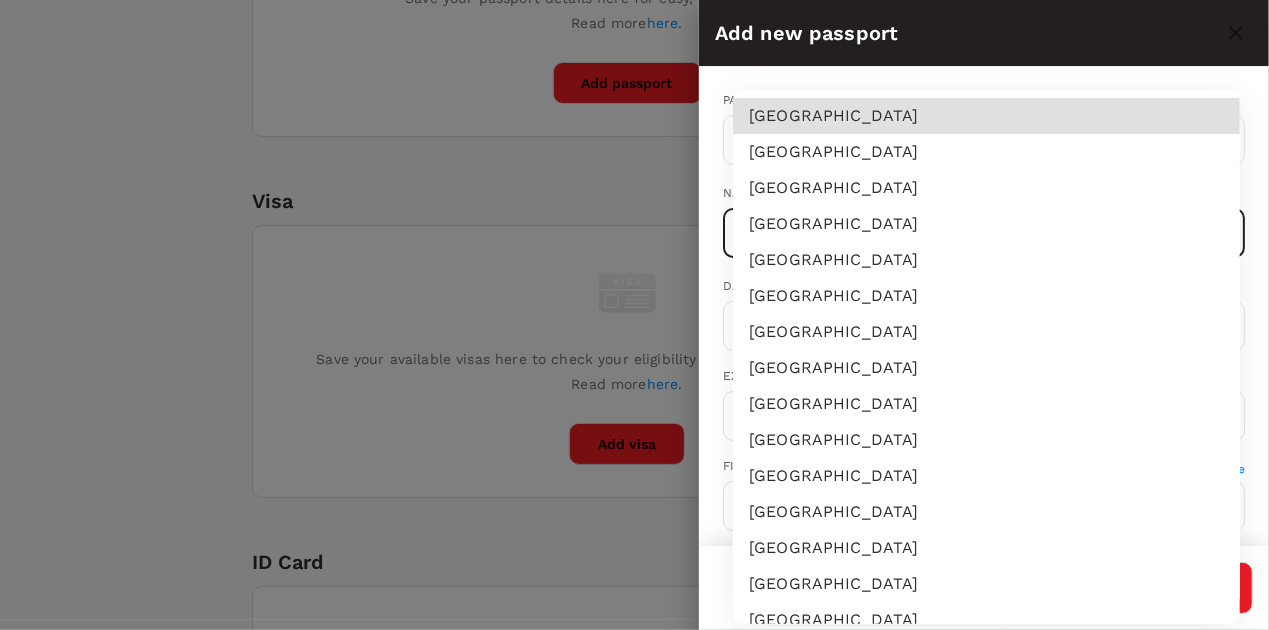 type 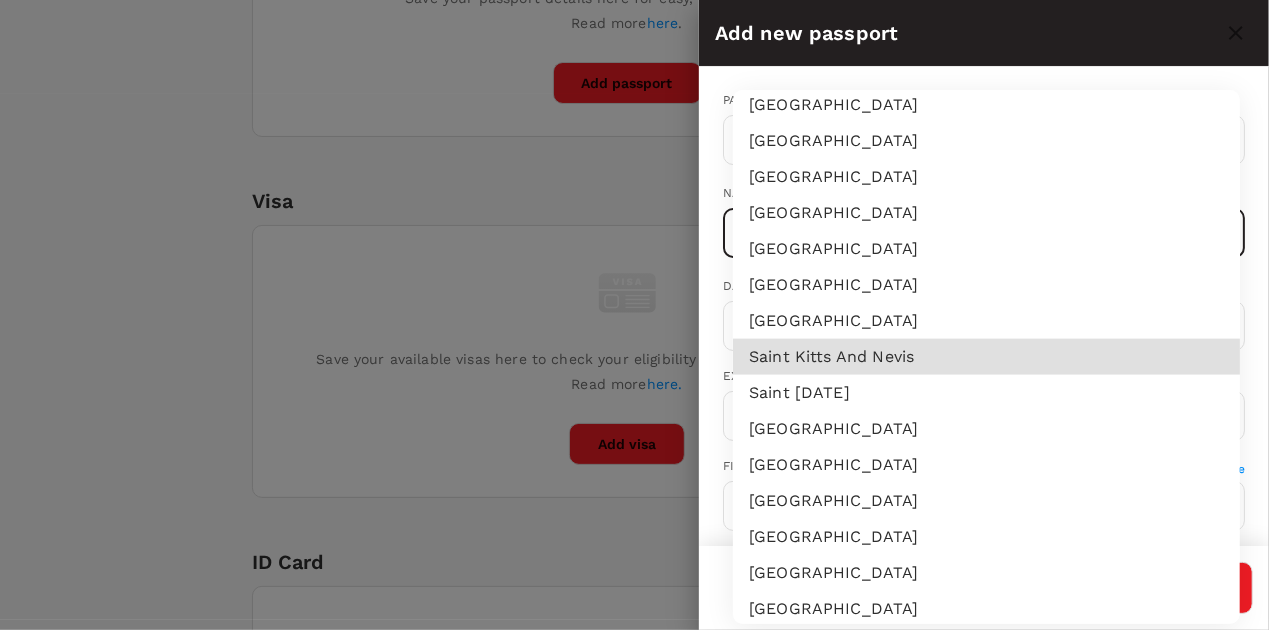 type 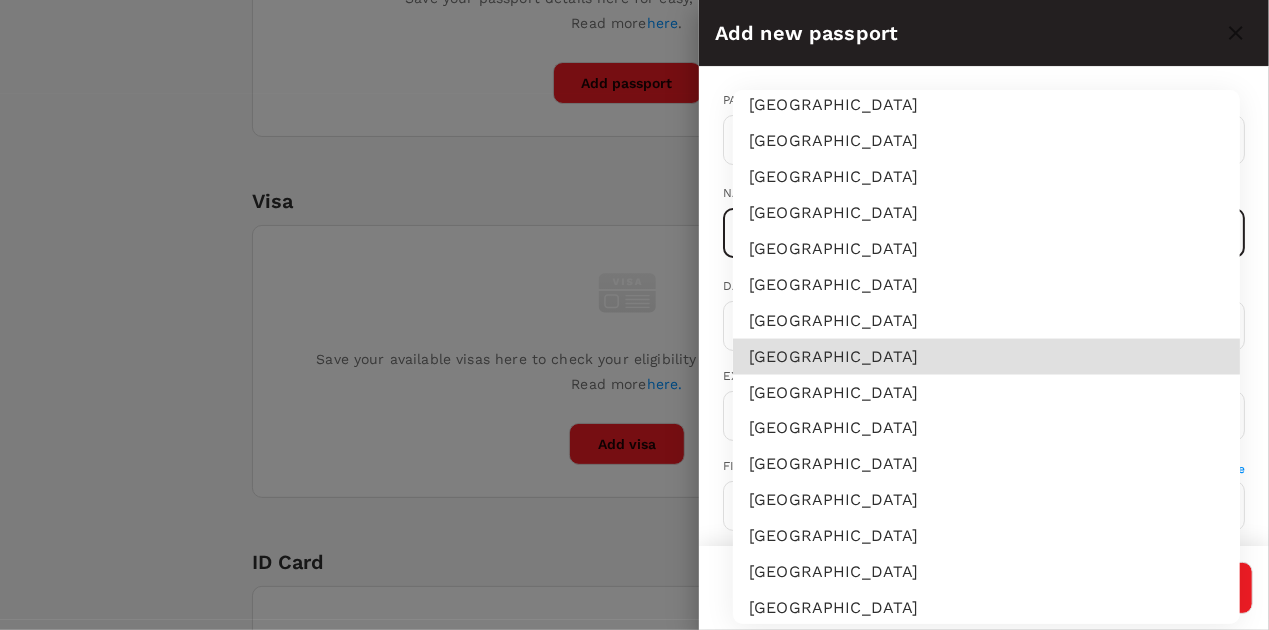 type 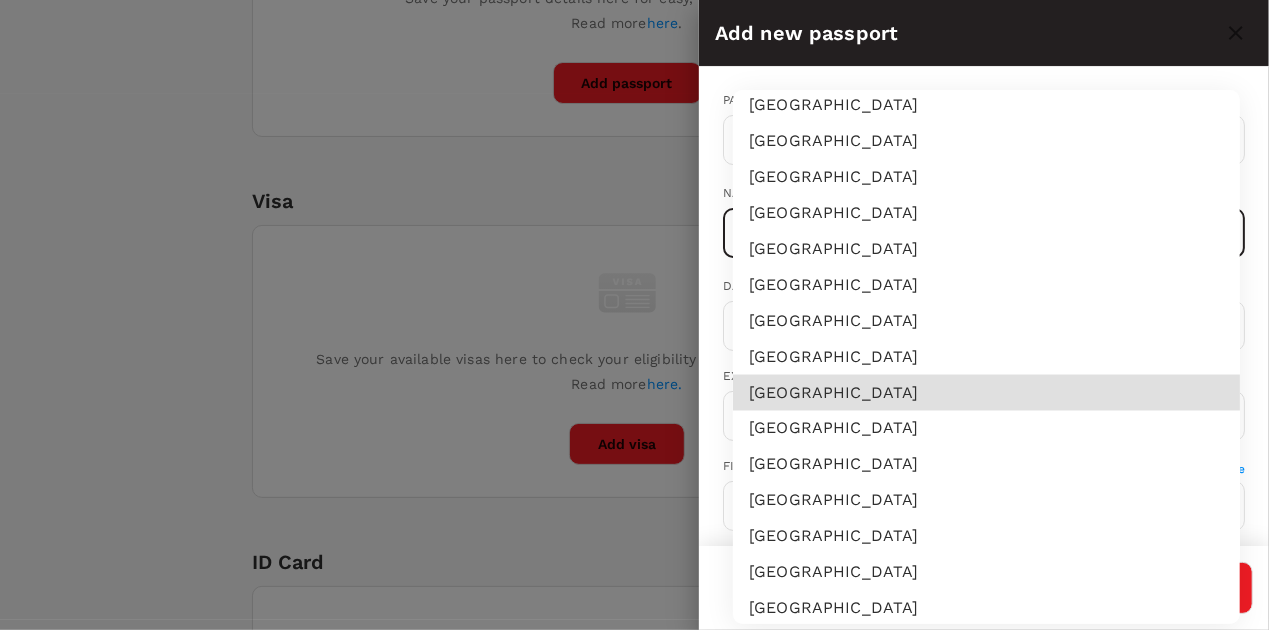 click on "[GEOGRAPHIC_DATA]" at bounding box center (986, 393) 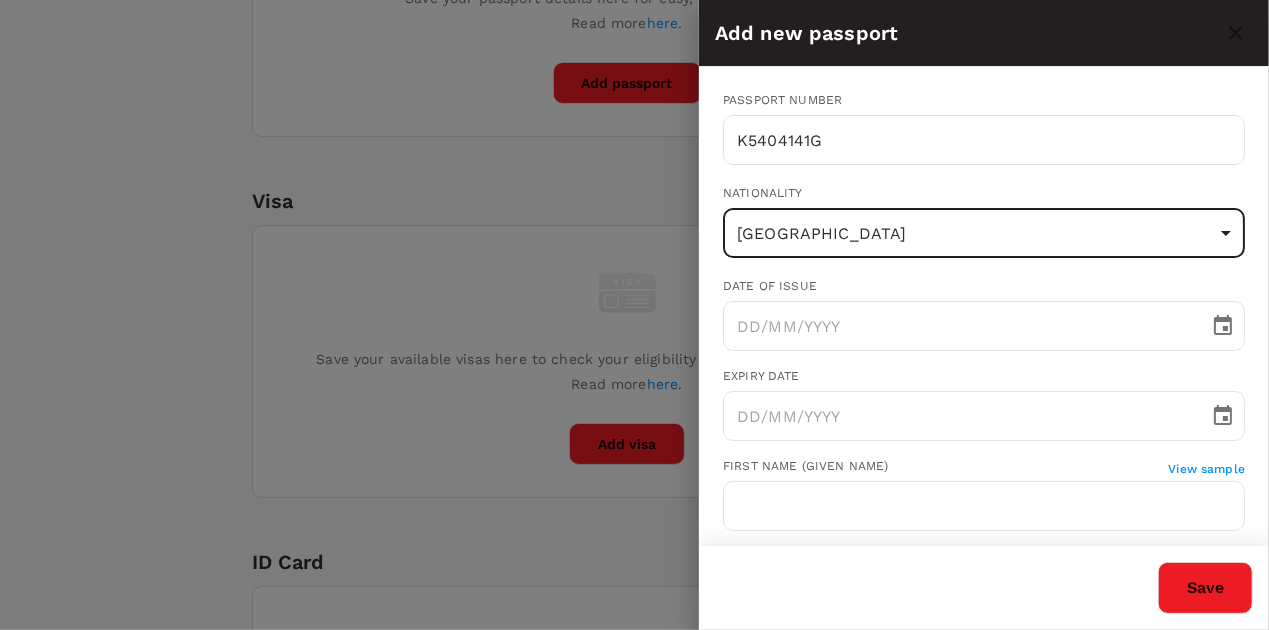 type on "SG" 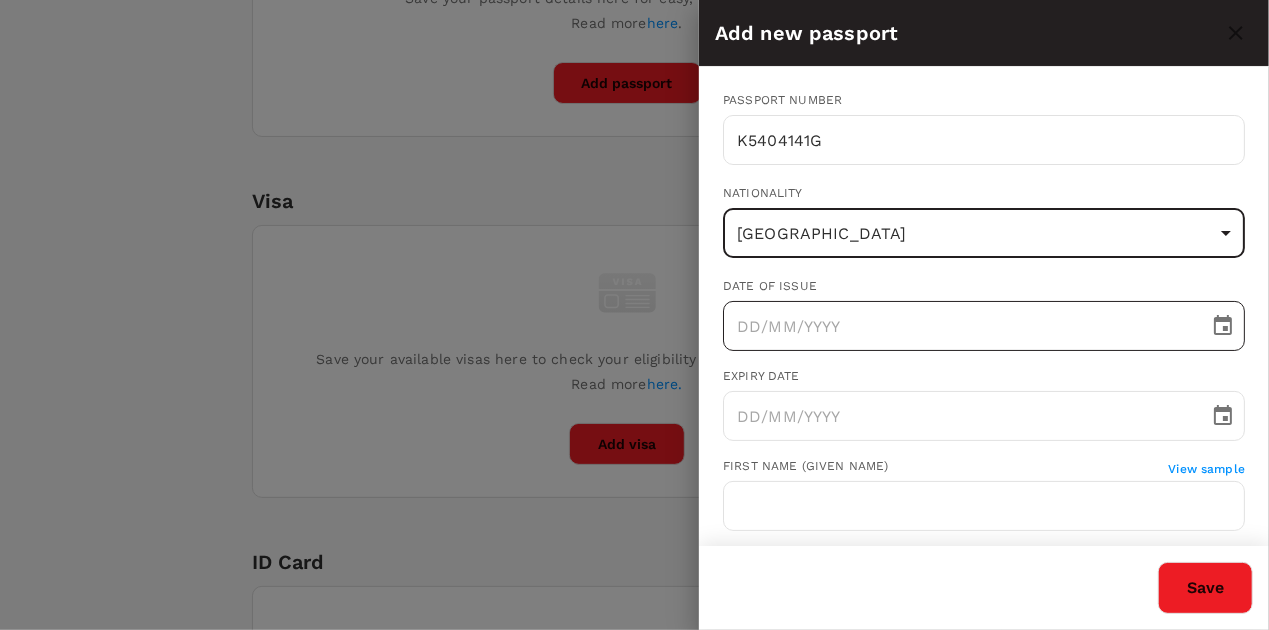 type on "DD/MM/YYYY" 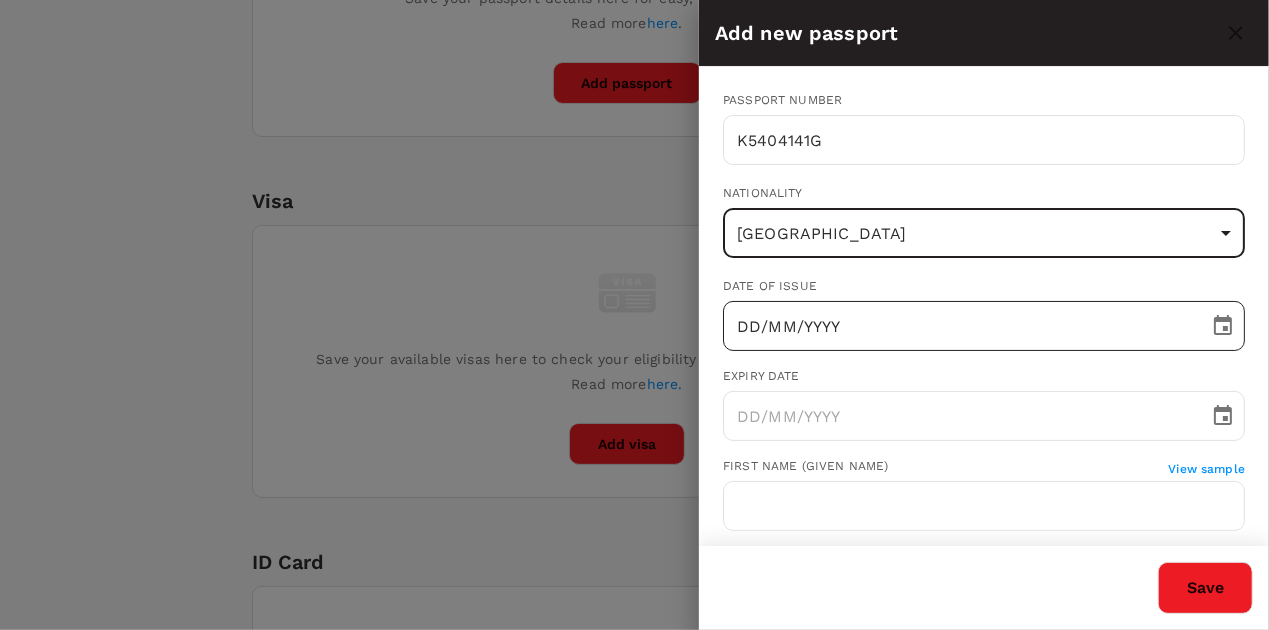 click on "DD/MM/YYYY" at bounding box center (959, 326) 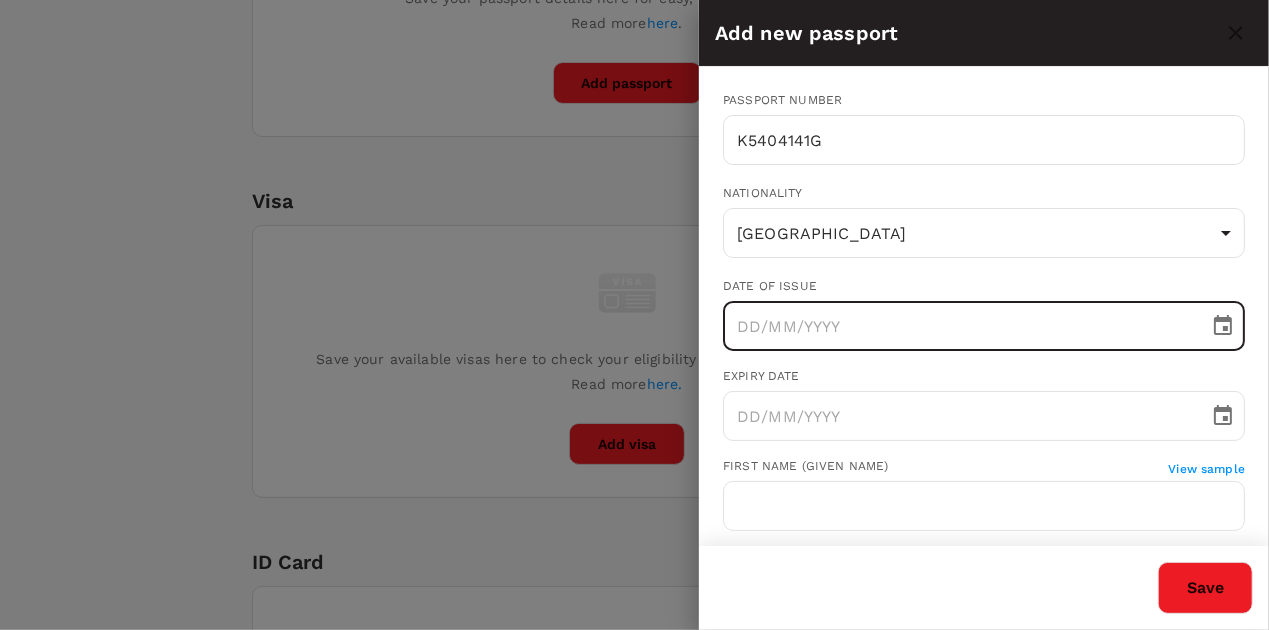 click 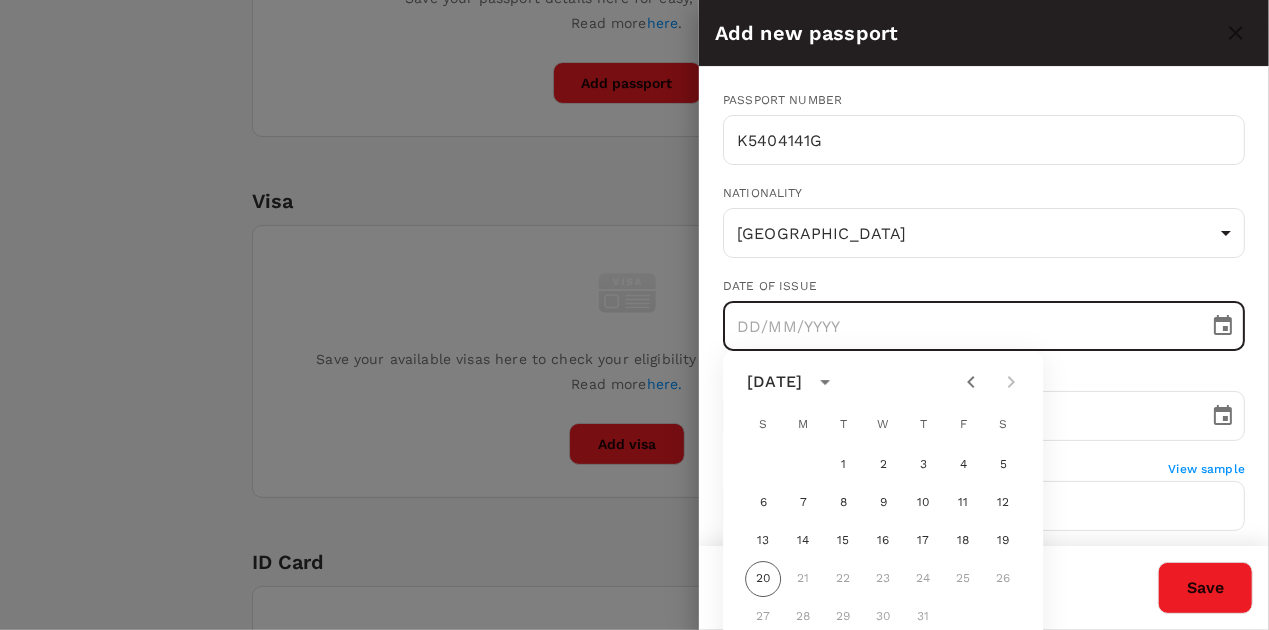 click 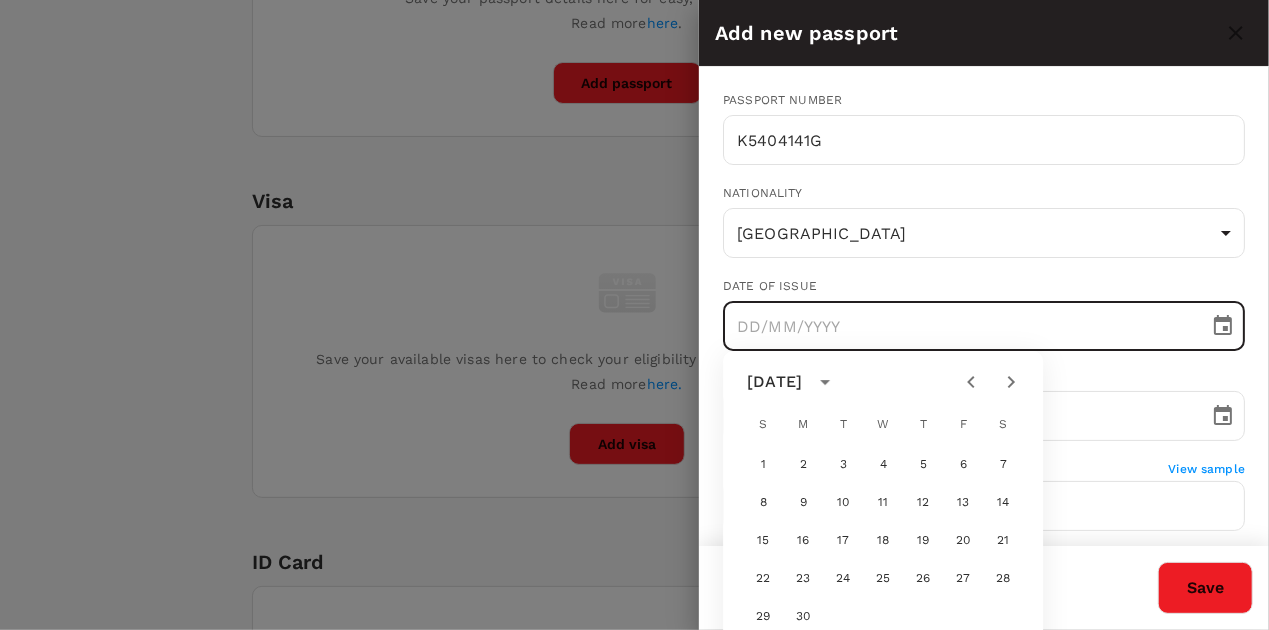 click 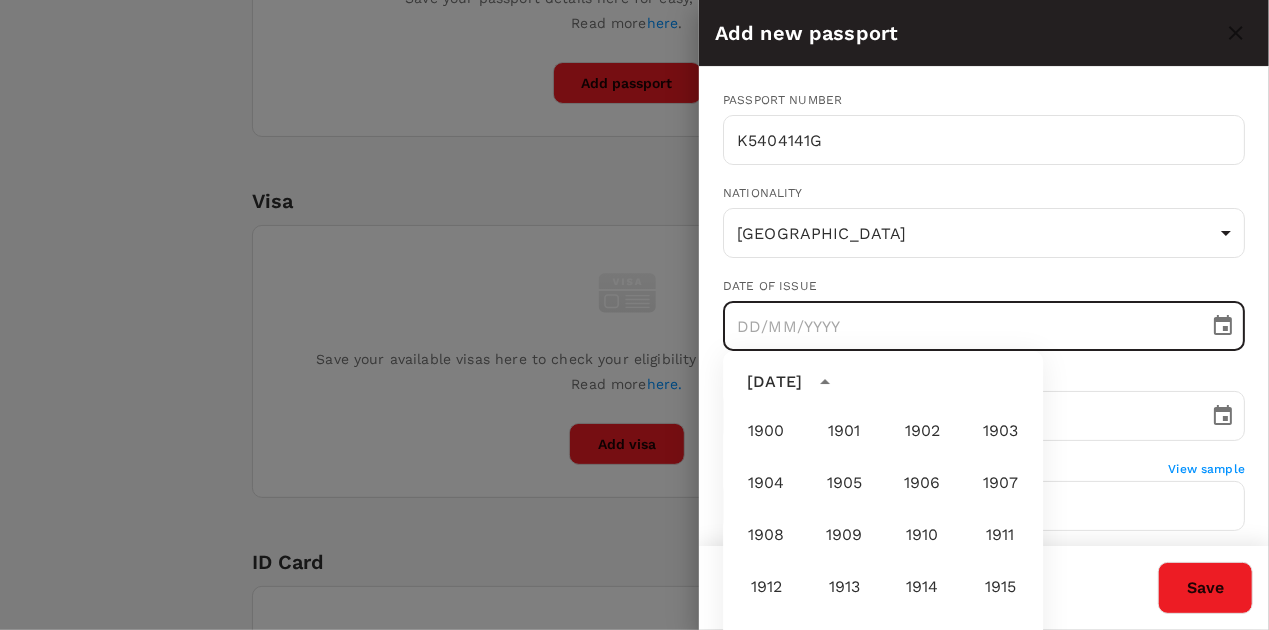 scroll, scrollTop: 1486, scrollLeft: 0, axis: vertical 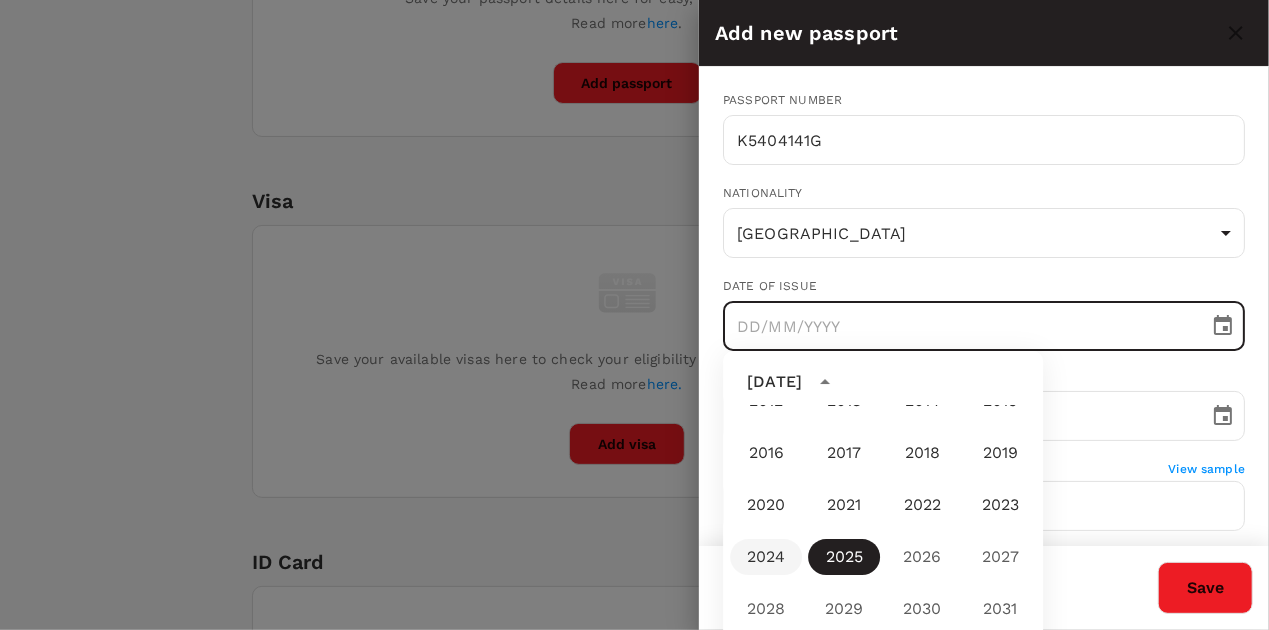 click on "2024" at bounding box center (766, 557) 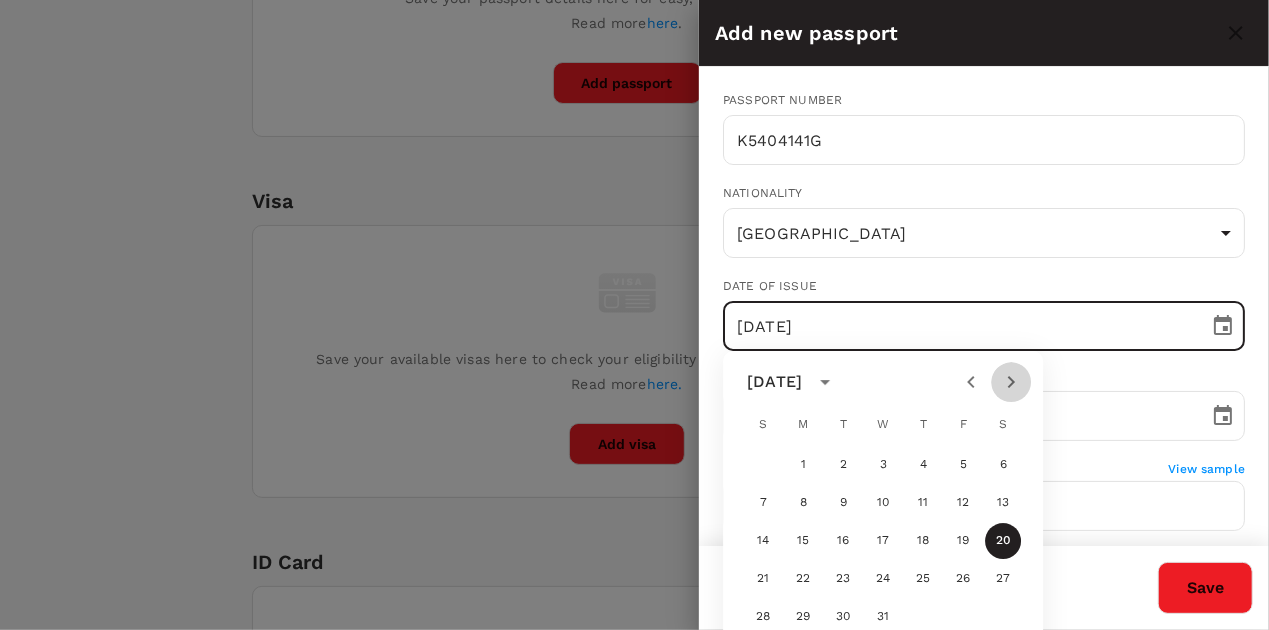 click 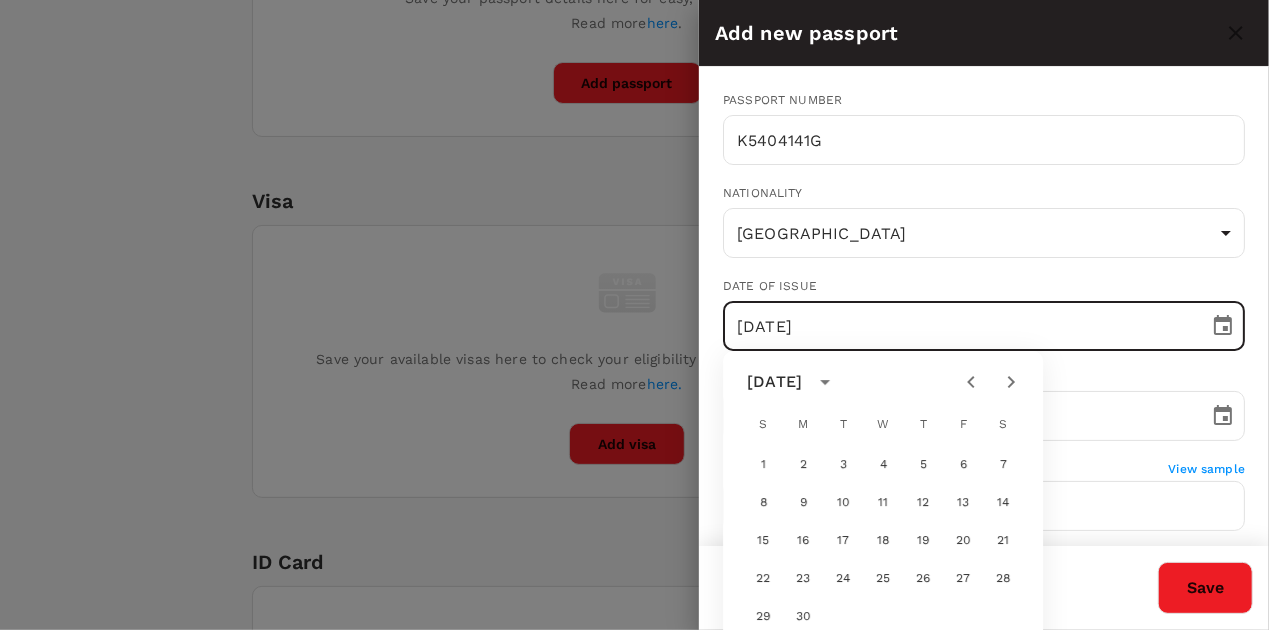 click 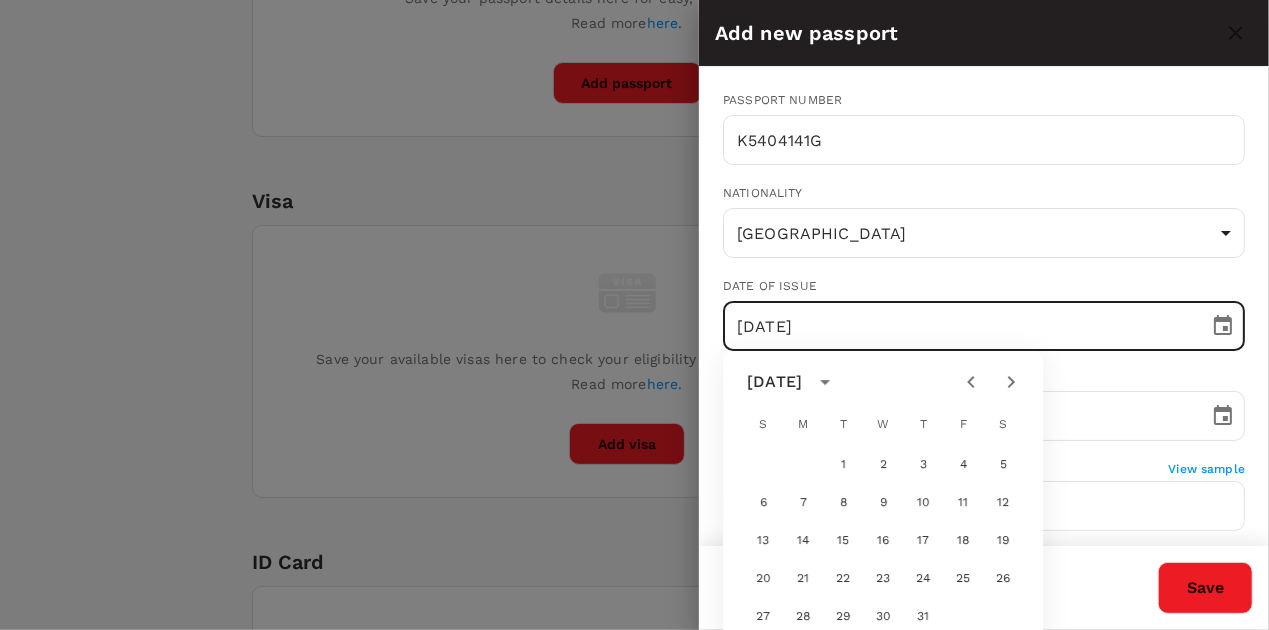 click 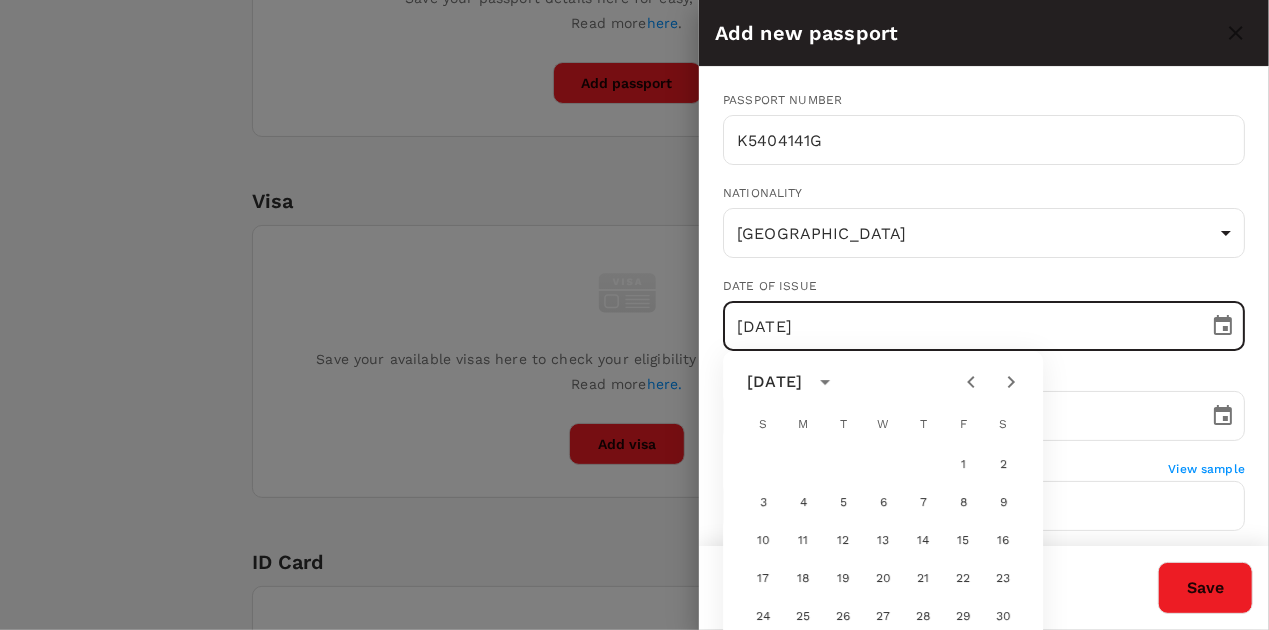 click 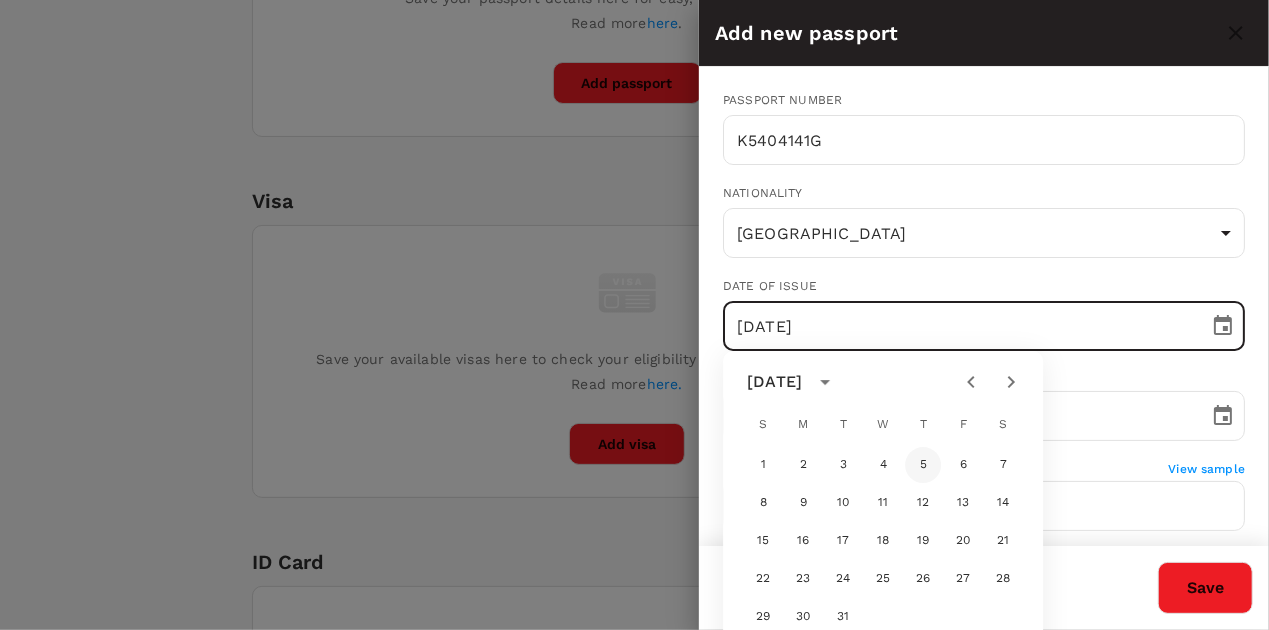 click on "5" at bounding box center [923, 465] 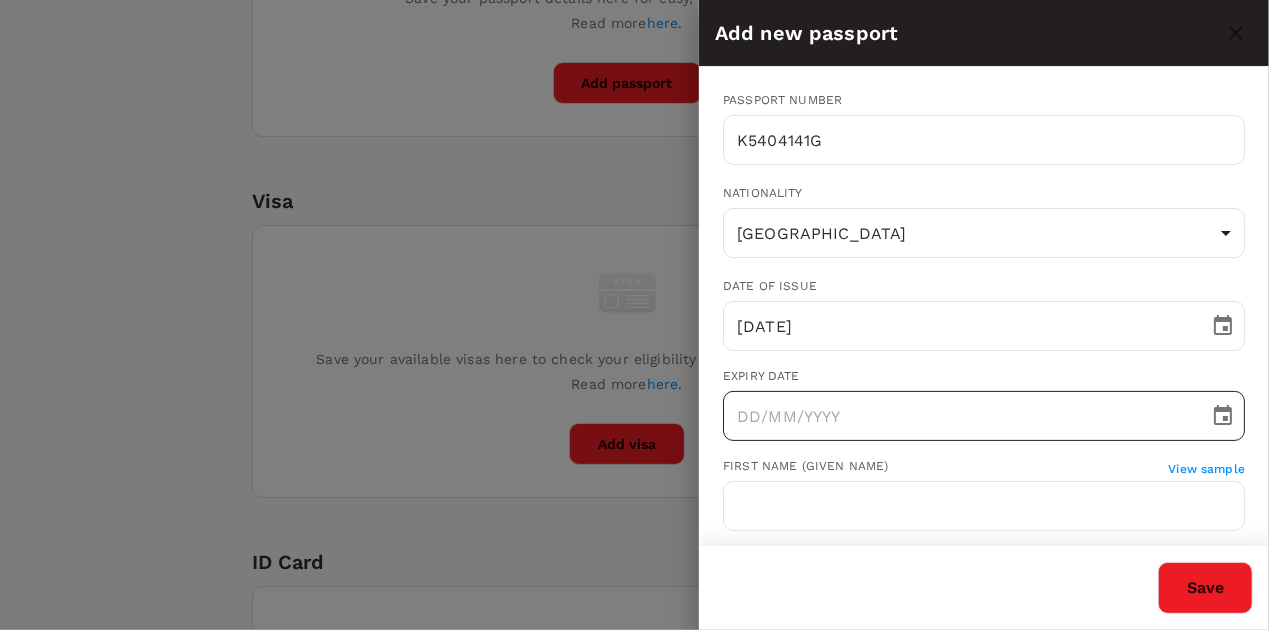 click 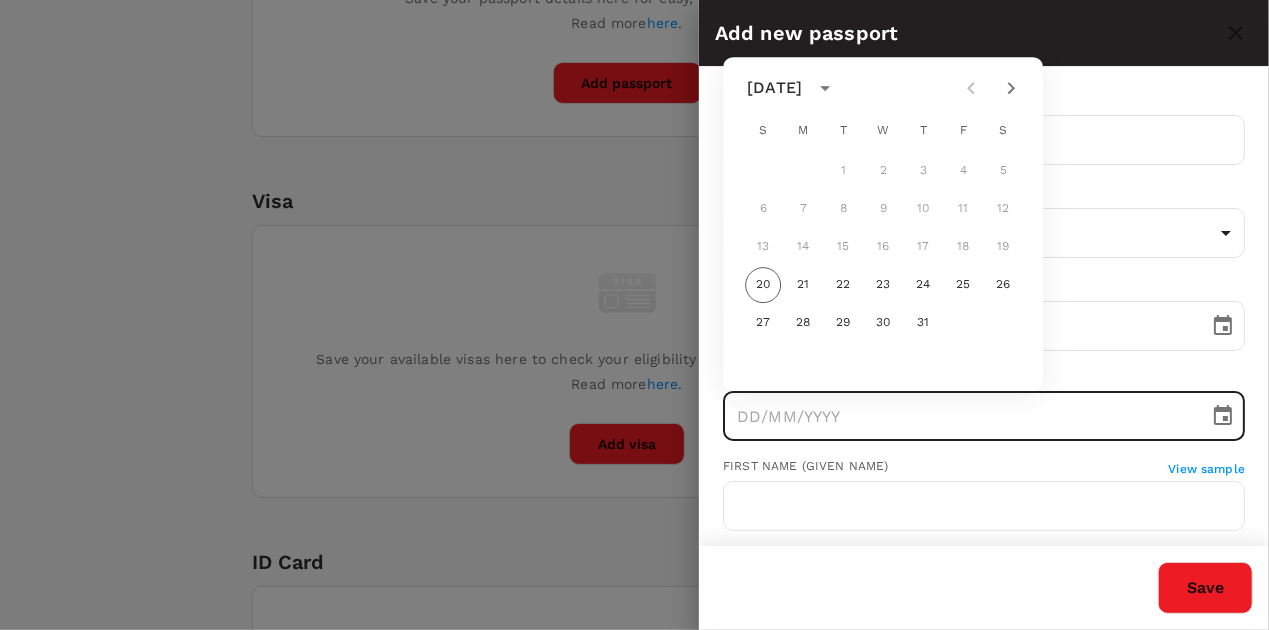 click 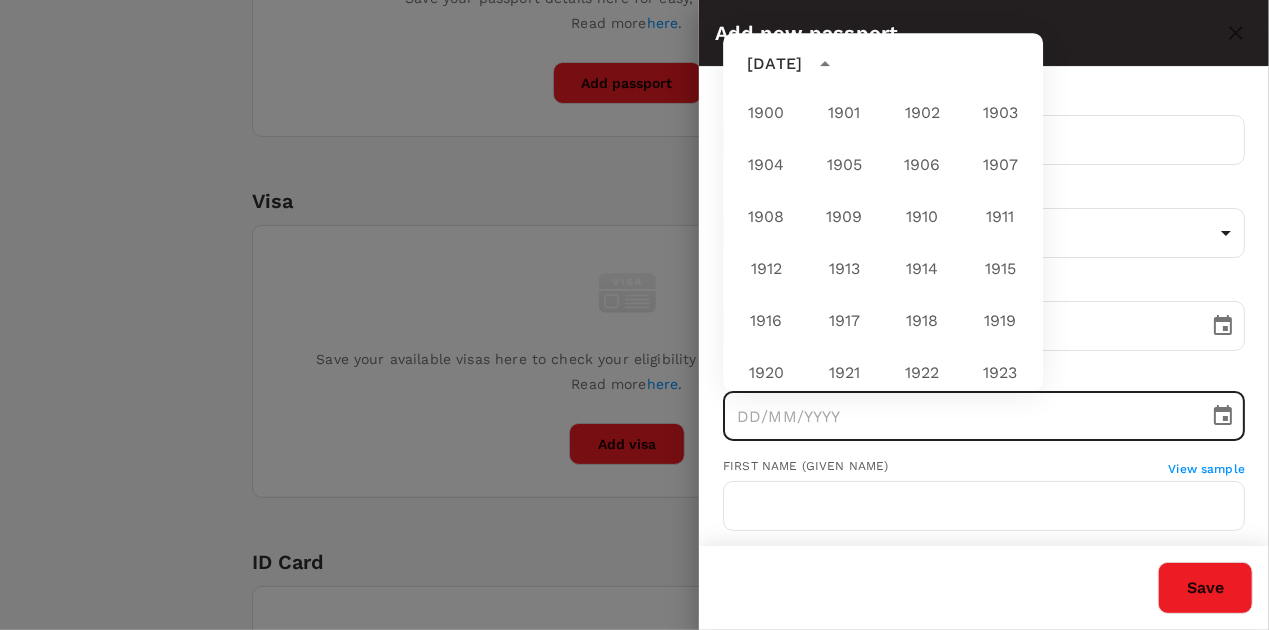 scroll, scrollTop: 1486, scrollLeft: 0, axis: vertical 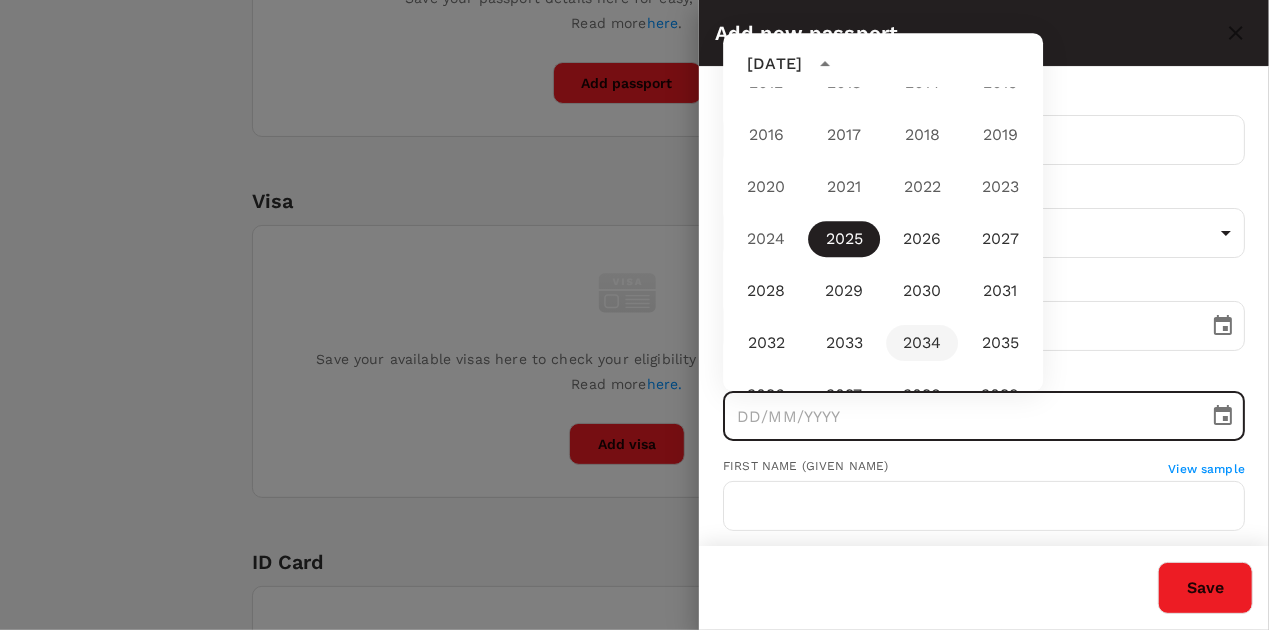click on "2034" at bounding box center (922, 343) 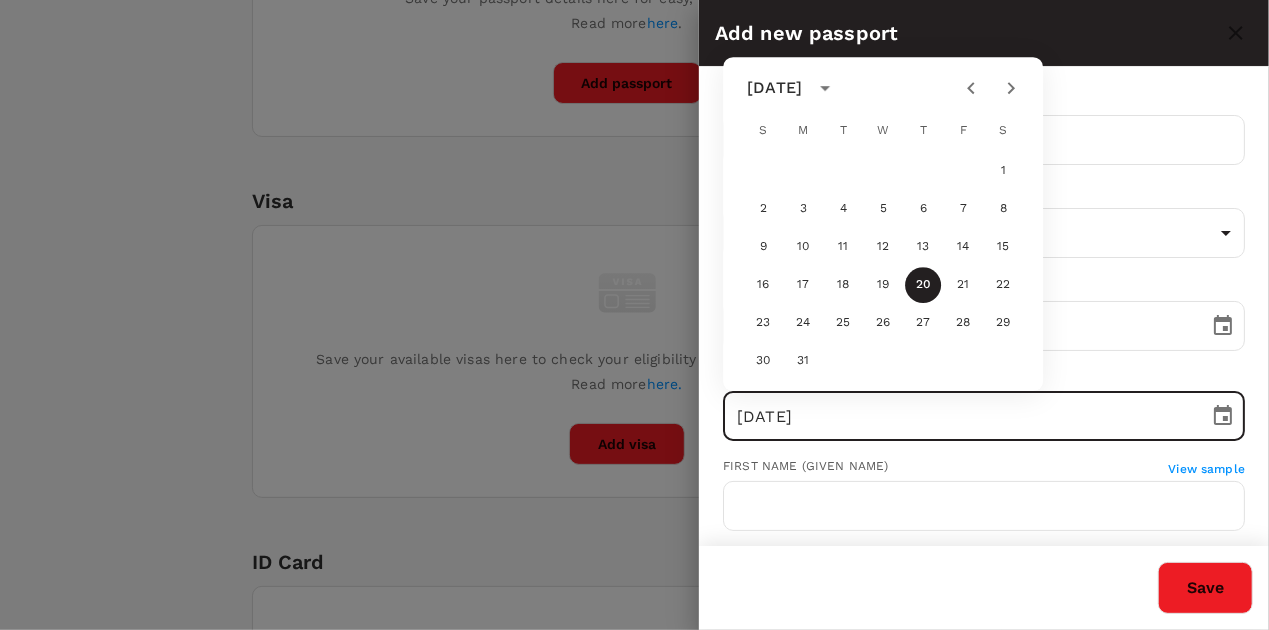 click on "Expiry date" at bounding box center [984, 377] 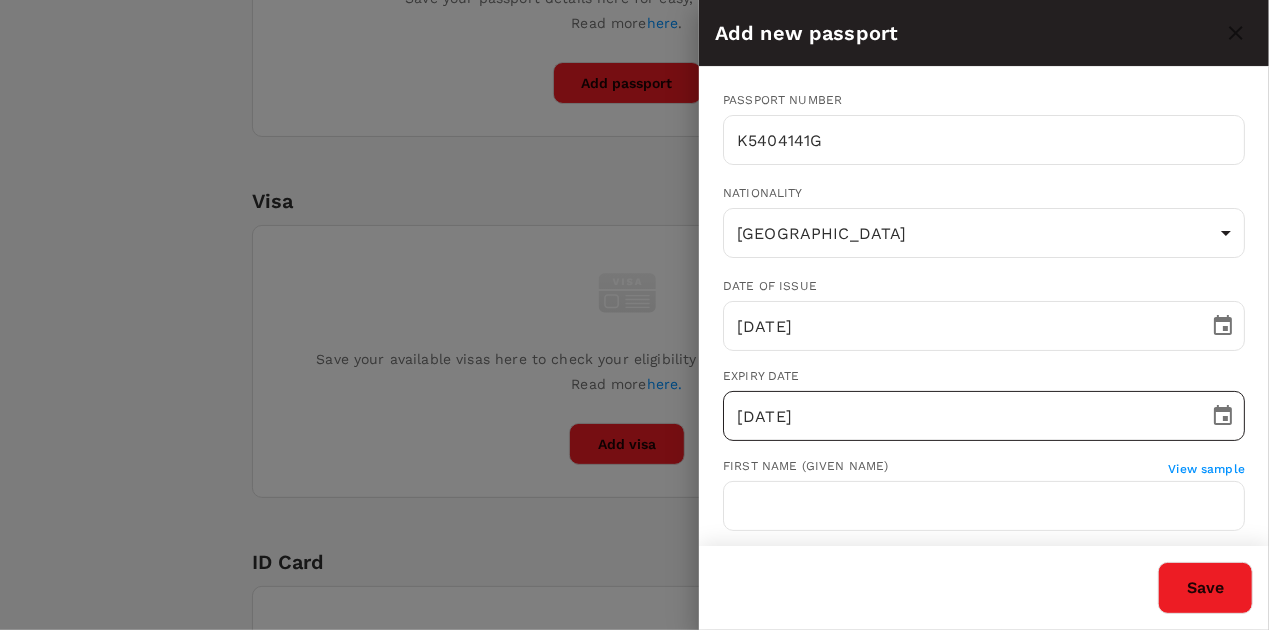 click 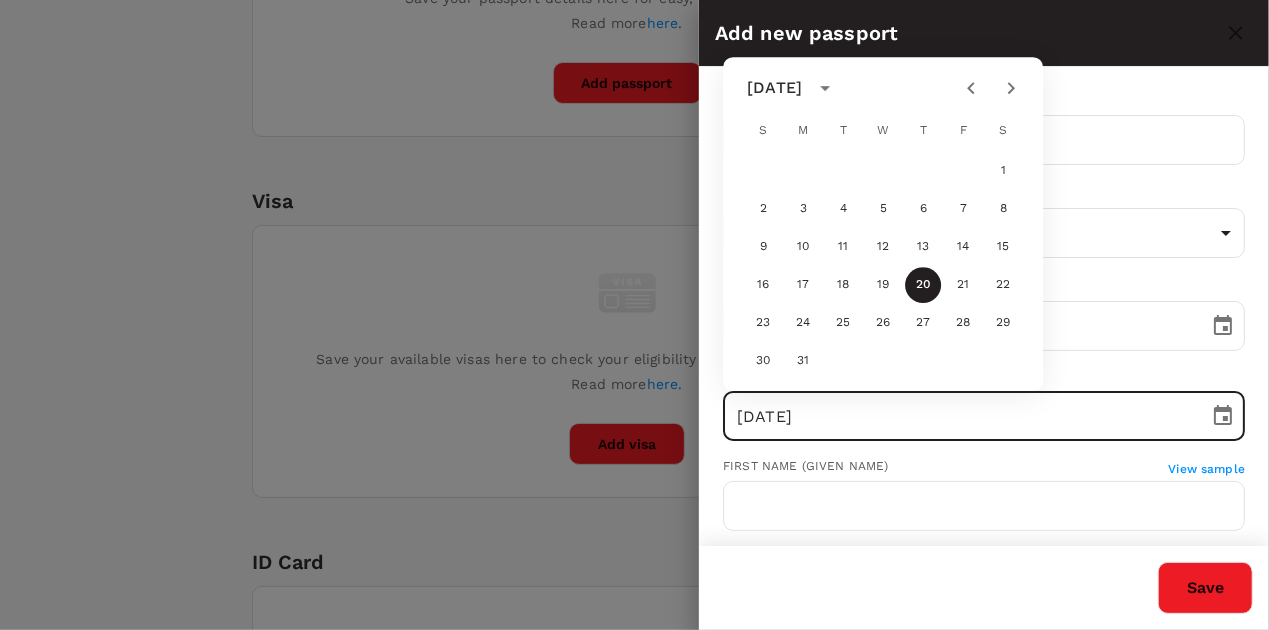 click 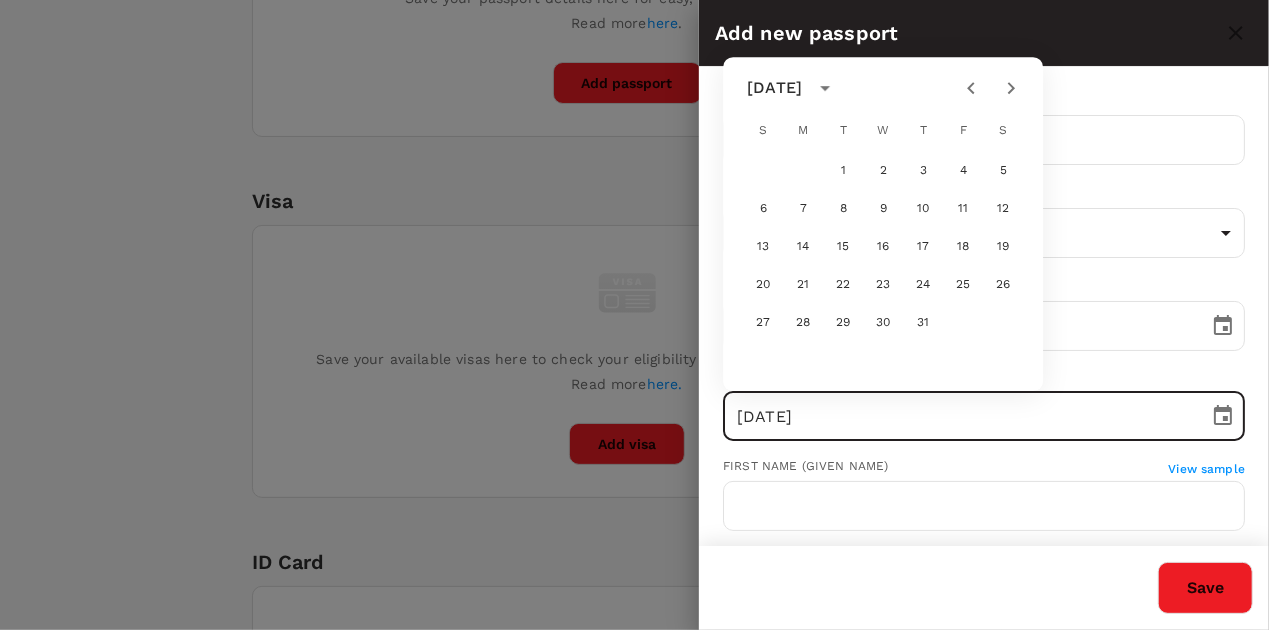 click 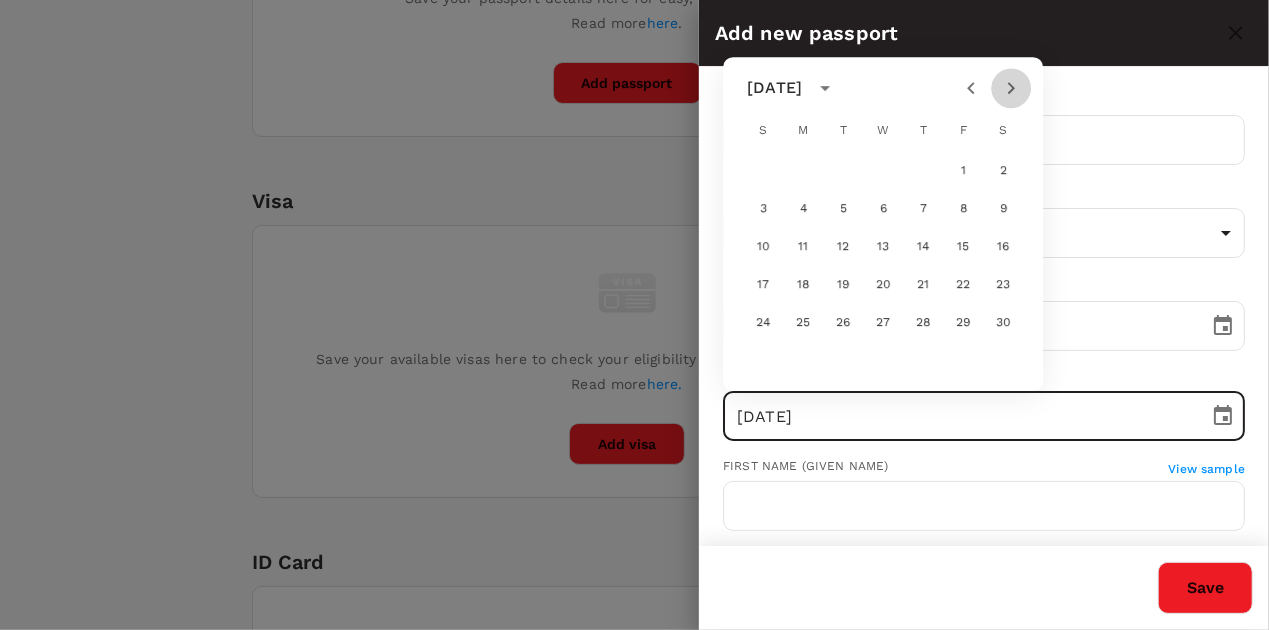 click 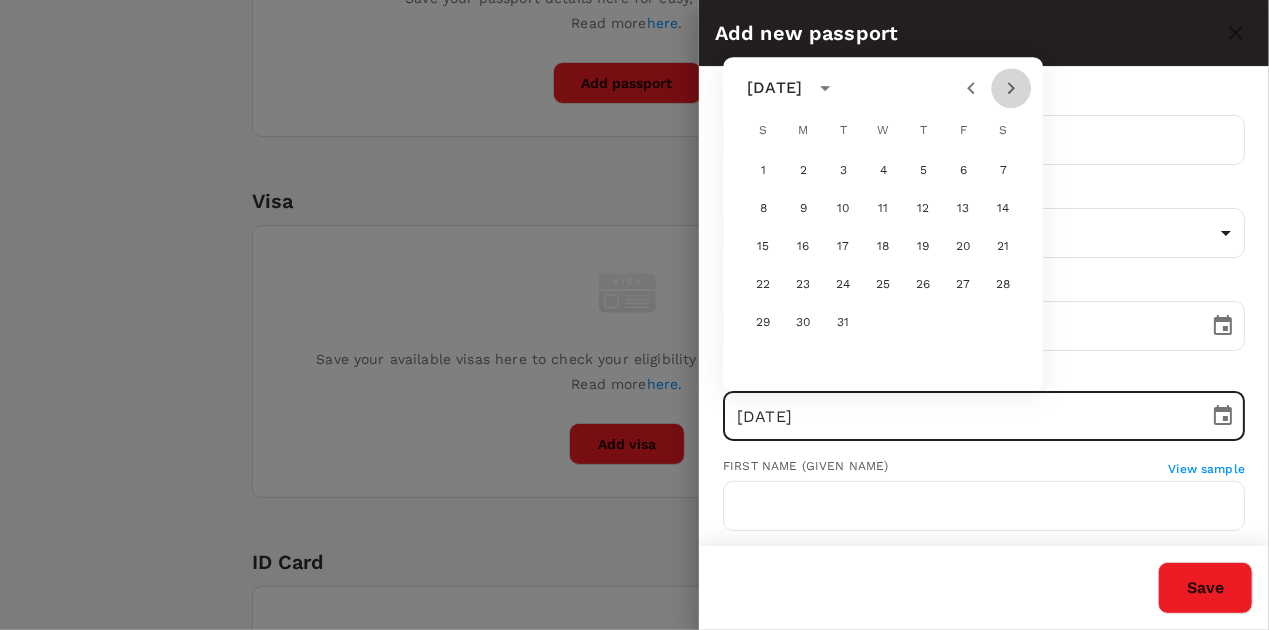 click 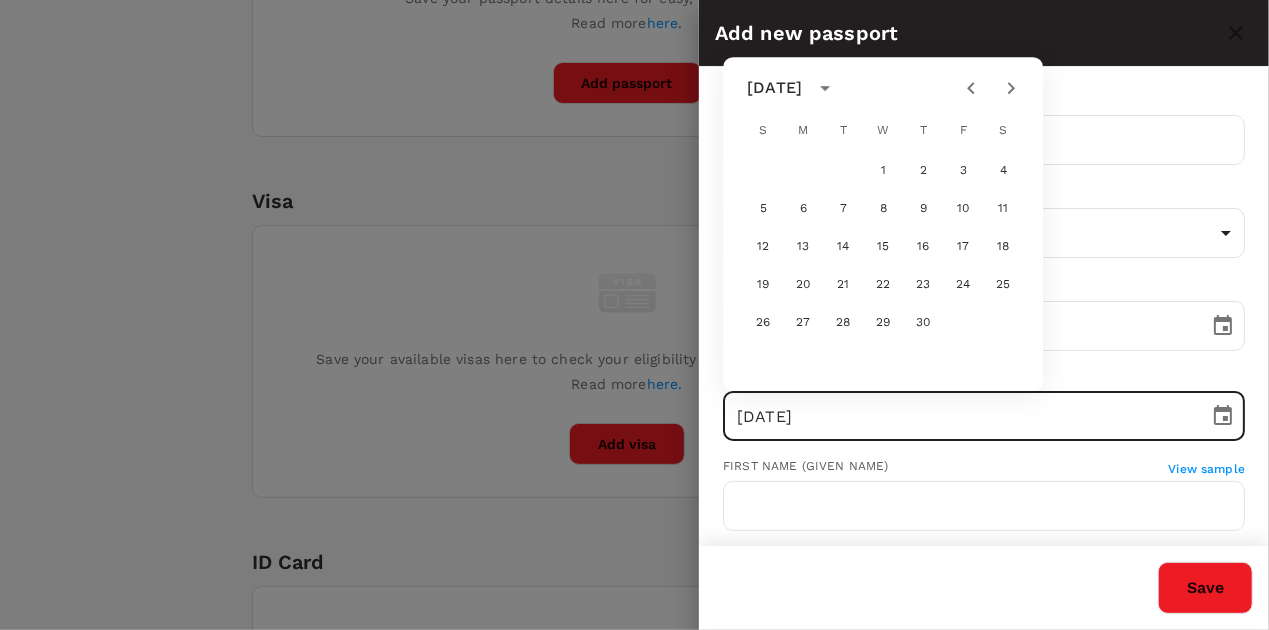 click 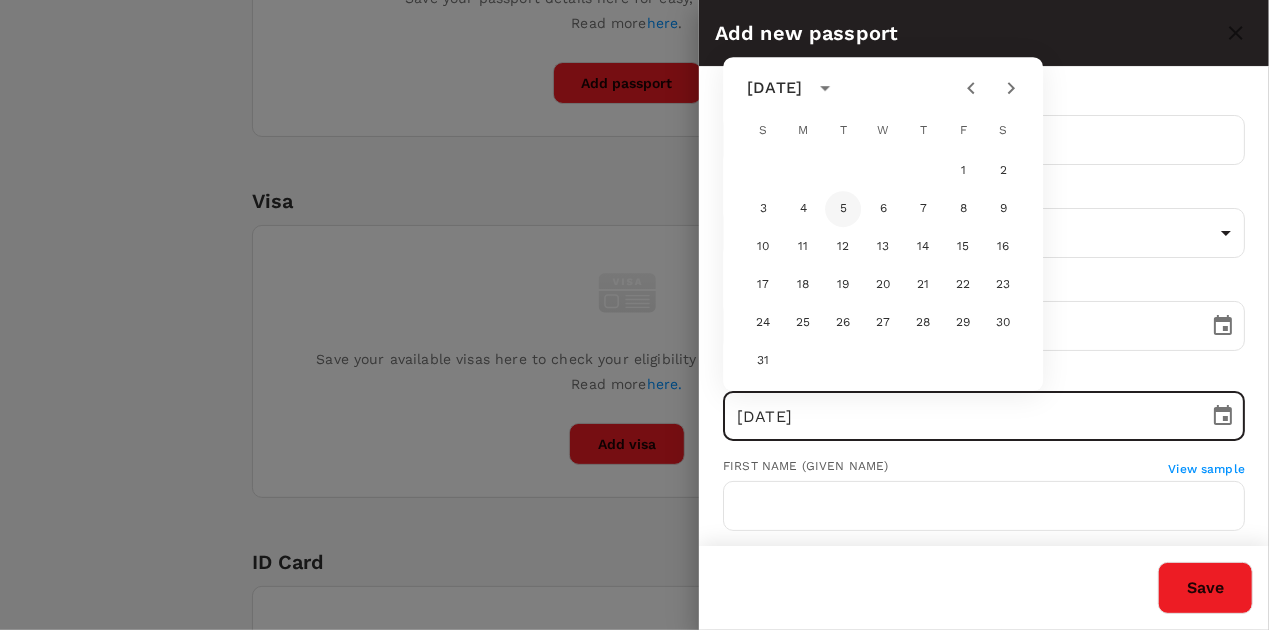 click on "5" at bounding box center [843, 209] 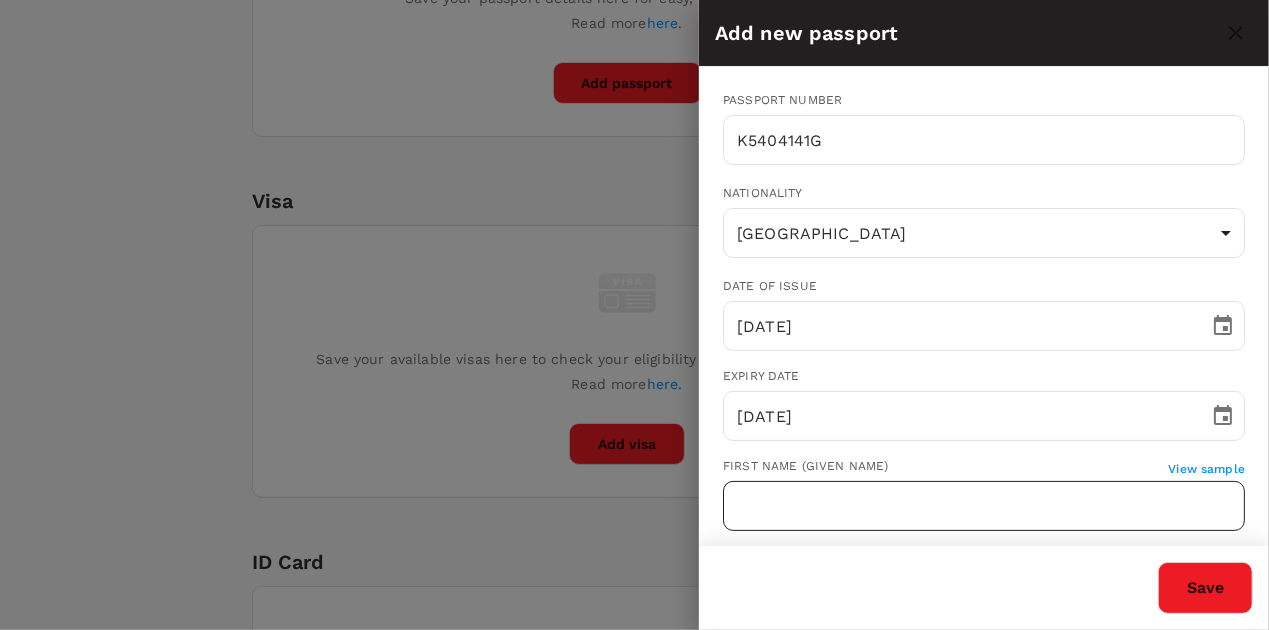 scroll, scrollTop: 200, scrollLeft: 0, axis: vertical 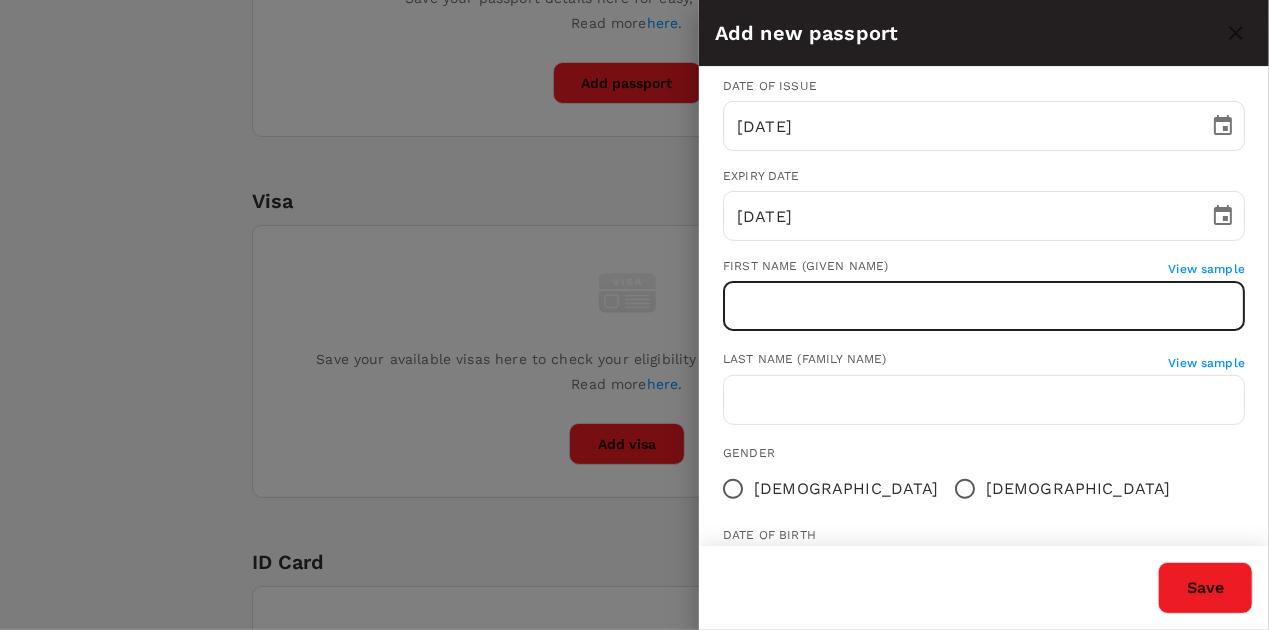 click at bounding box center [984, 306] 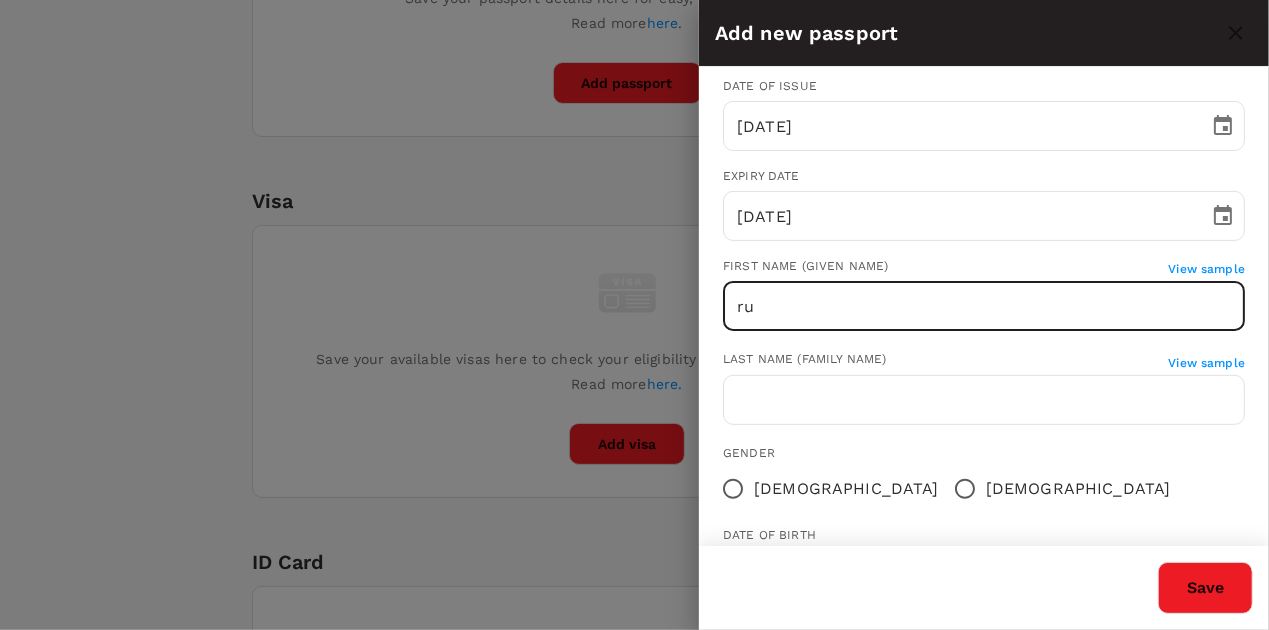 type on "r" 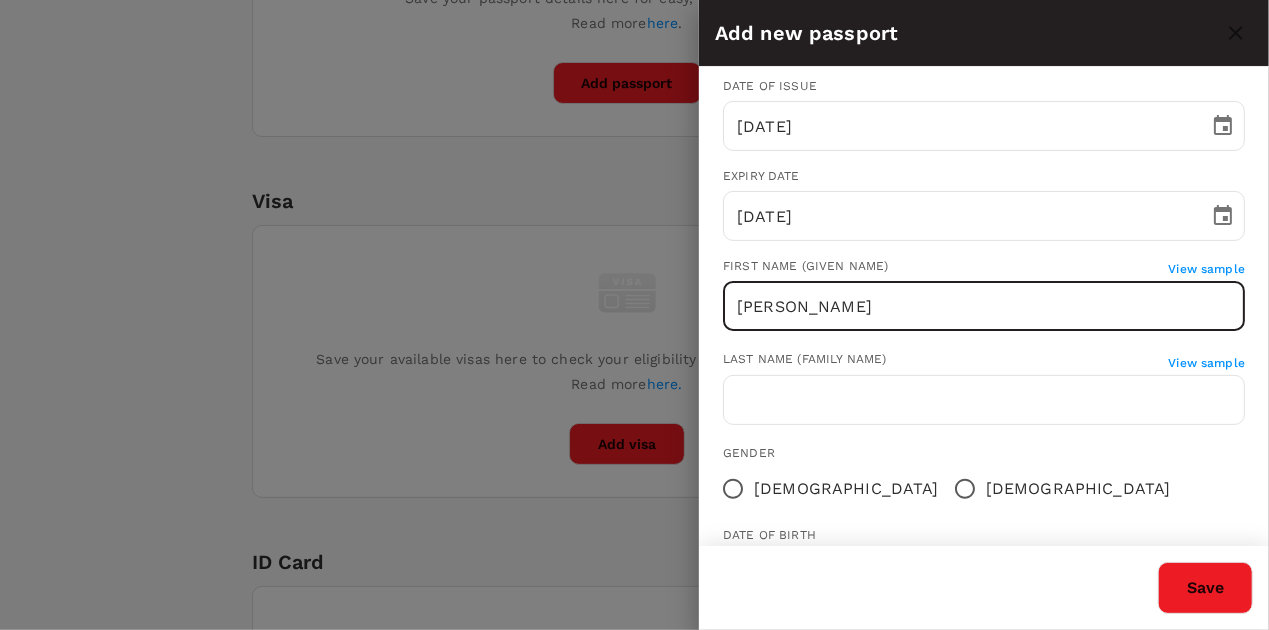 type on "[PERSON_NAME]" 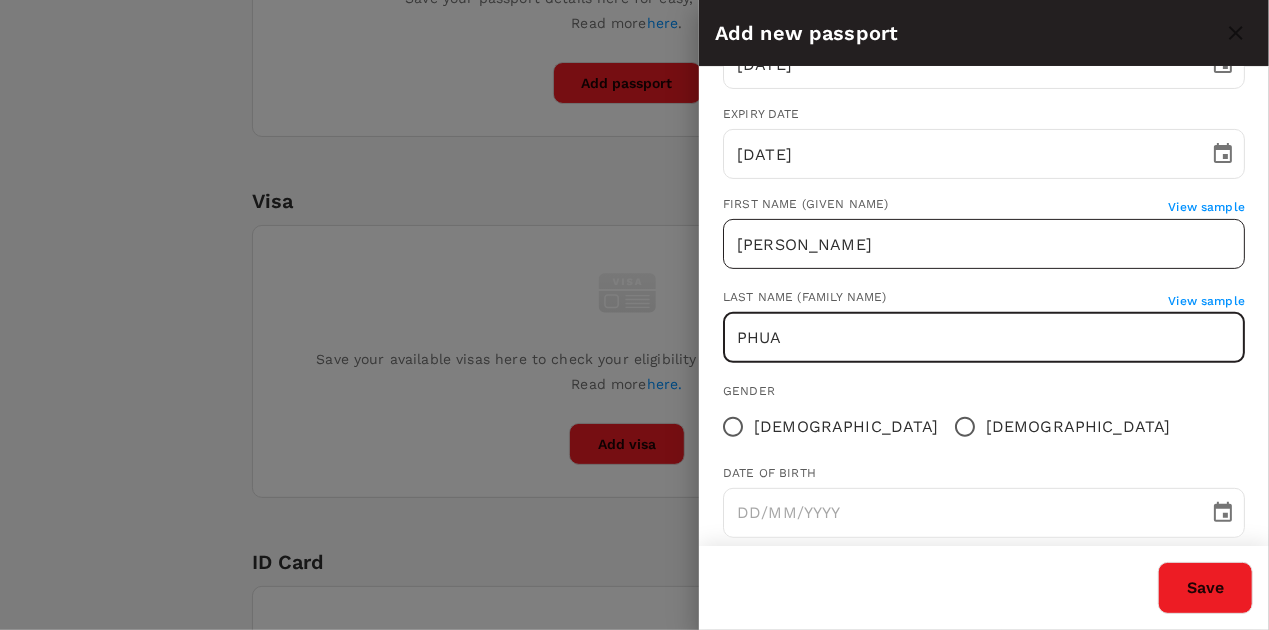scroll, scrollTop: 292, scrollLeft: 0, axis: vertical 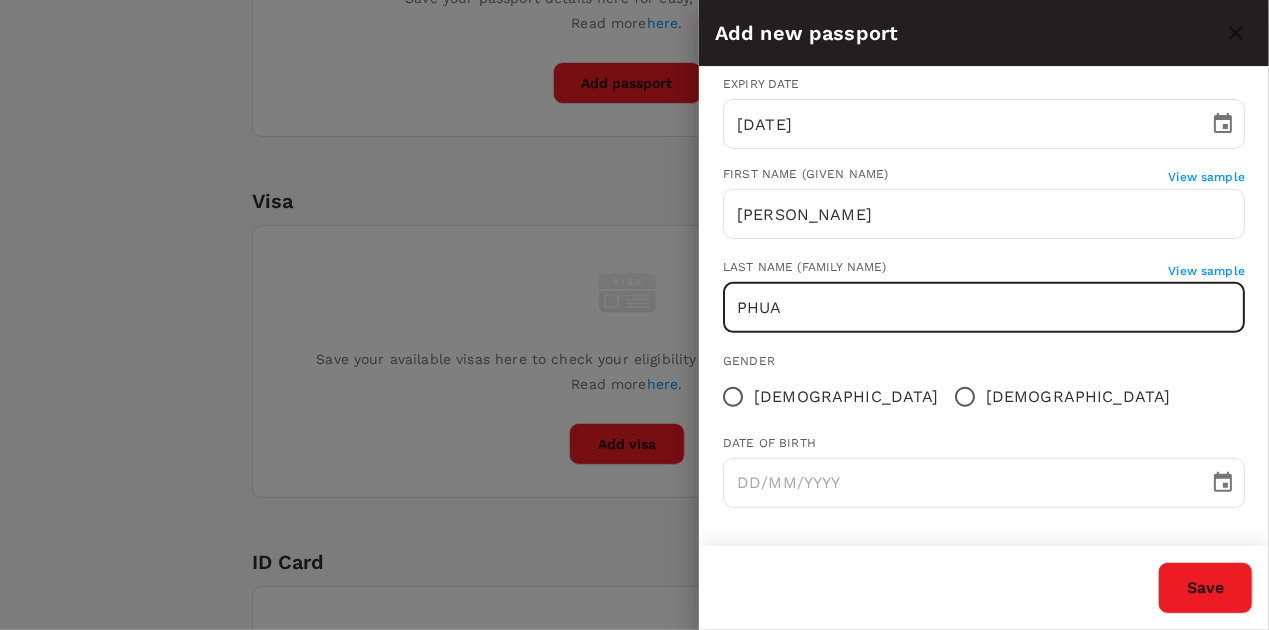 type on "PHUA" 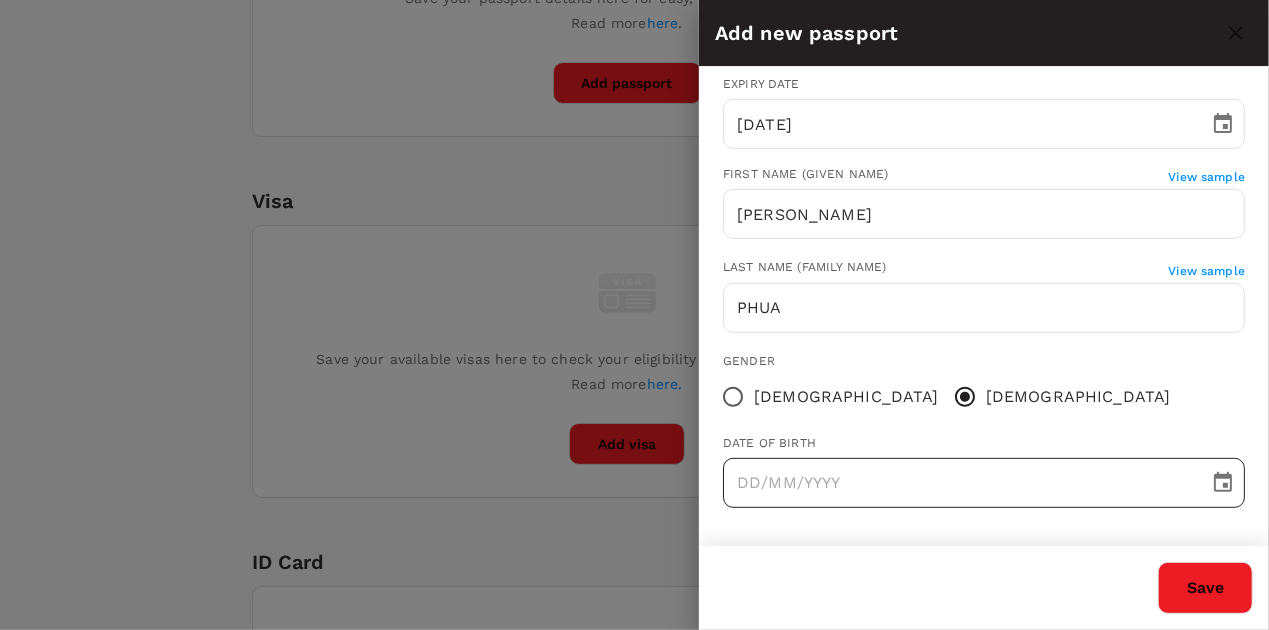 click 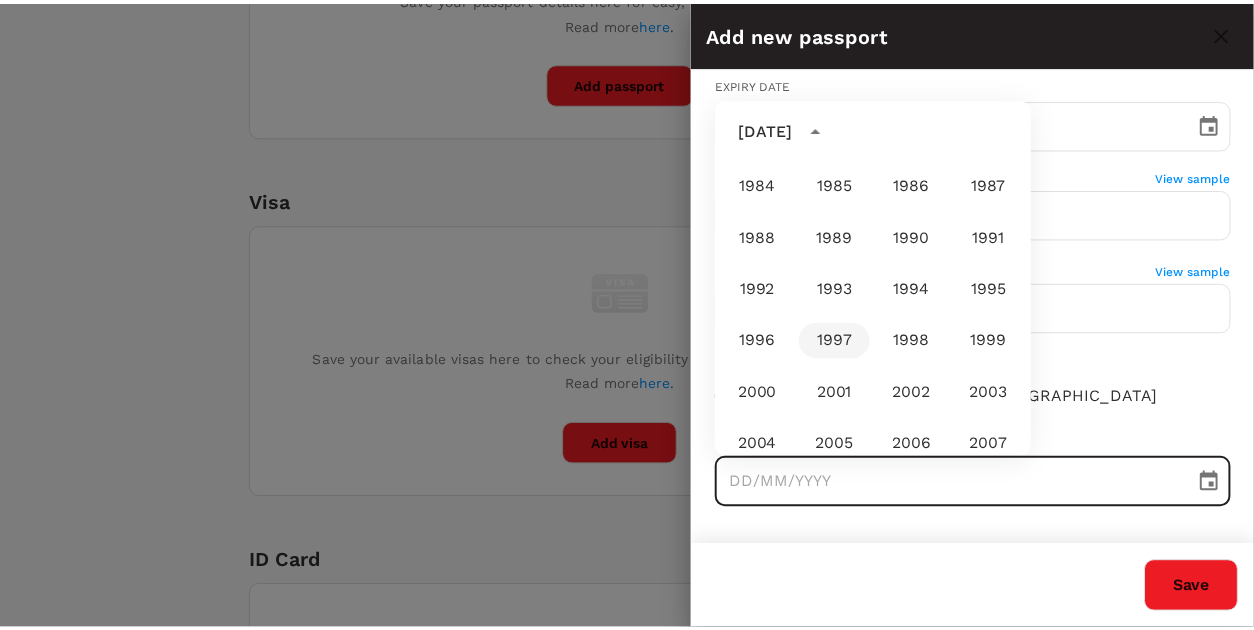 scroll, scrollTop: 986, scrollLeft: 0, axis: vertical 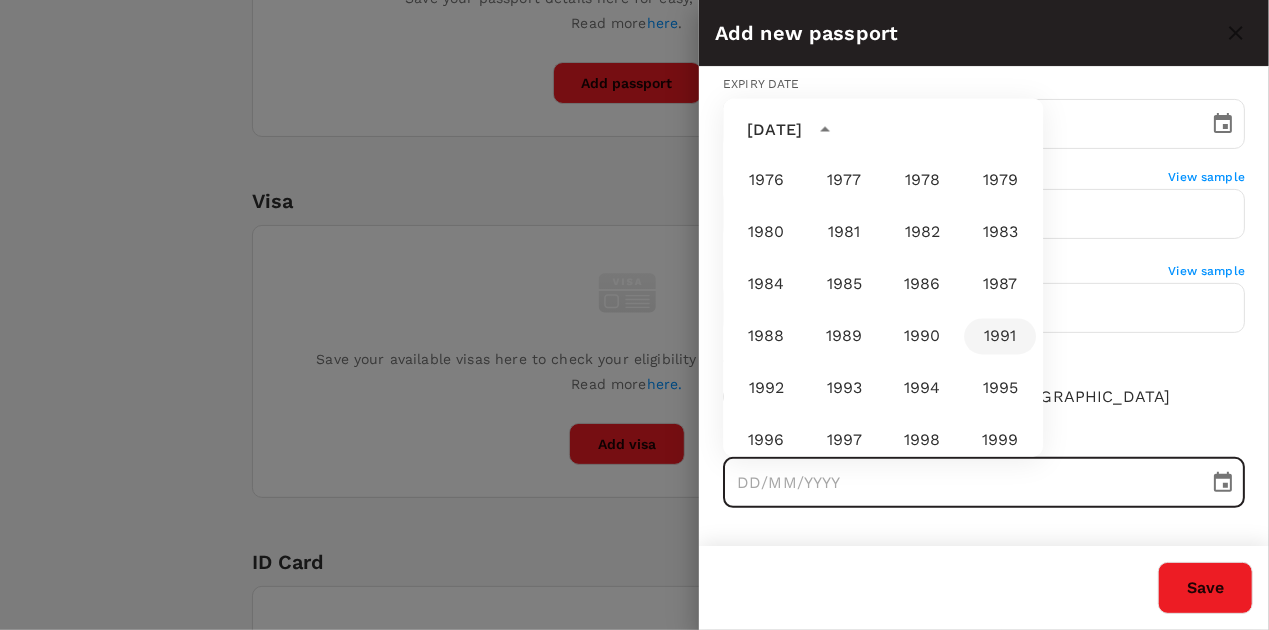click on "1991" at bounding box center (1000, 337) 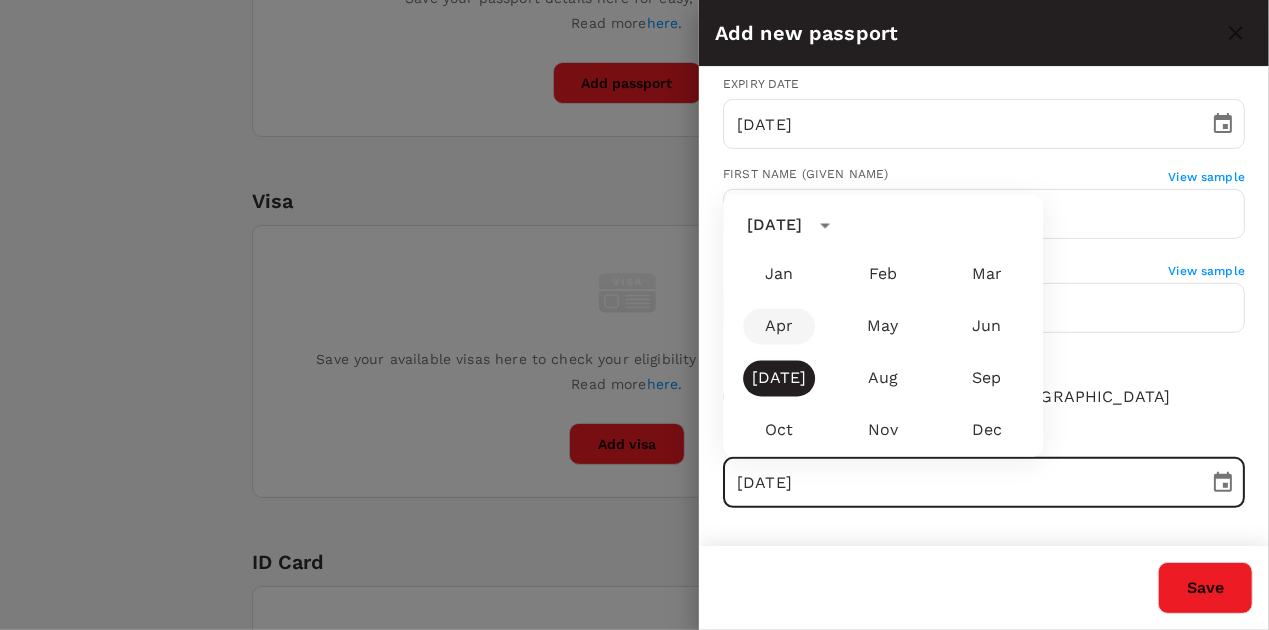 click on "Apr" at bounding box center (779, 327) 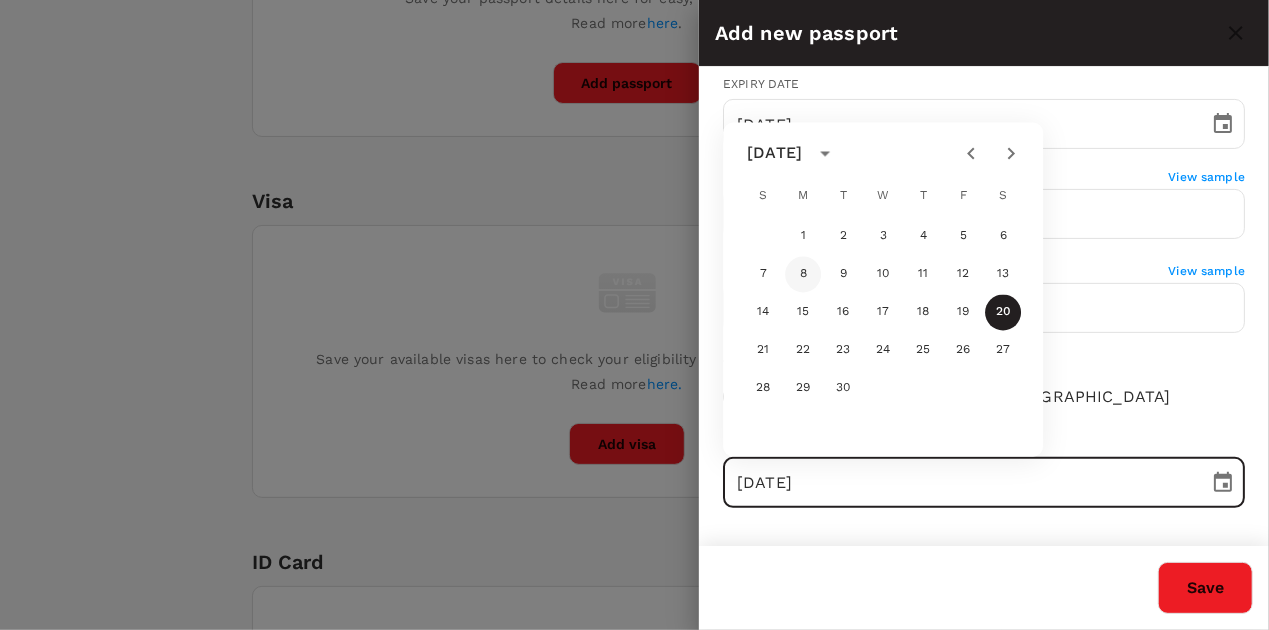 click on "8" at bounding box center [803, 275] 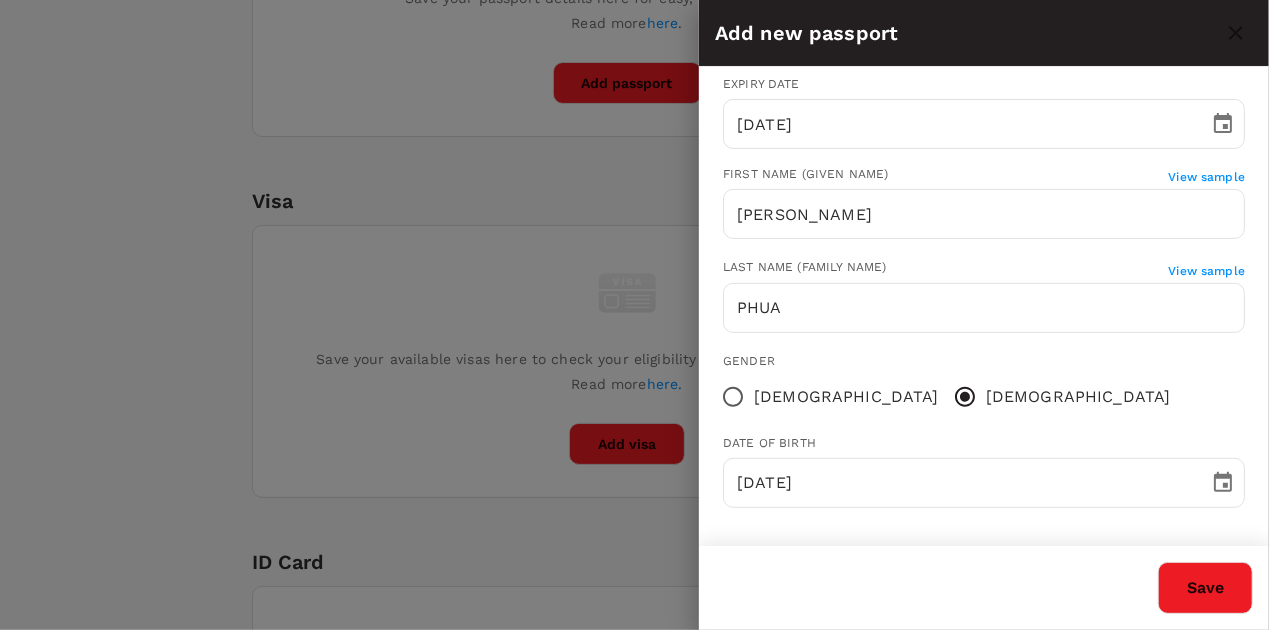 click on "Save" at bounding box center [1205, 588] 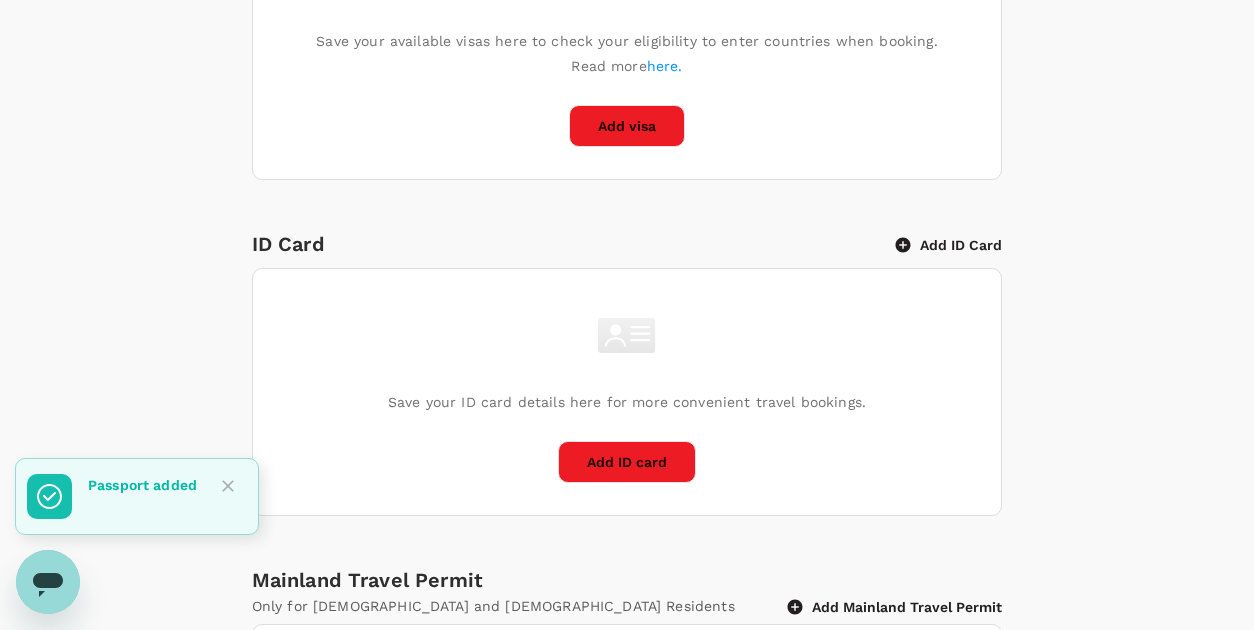 scroll, scrollTop: 700, scrollLeft: 0, axis: vertical 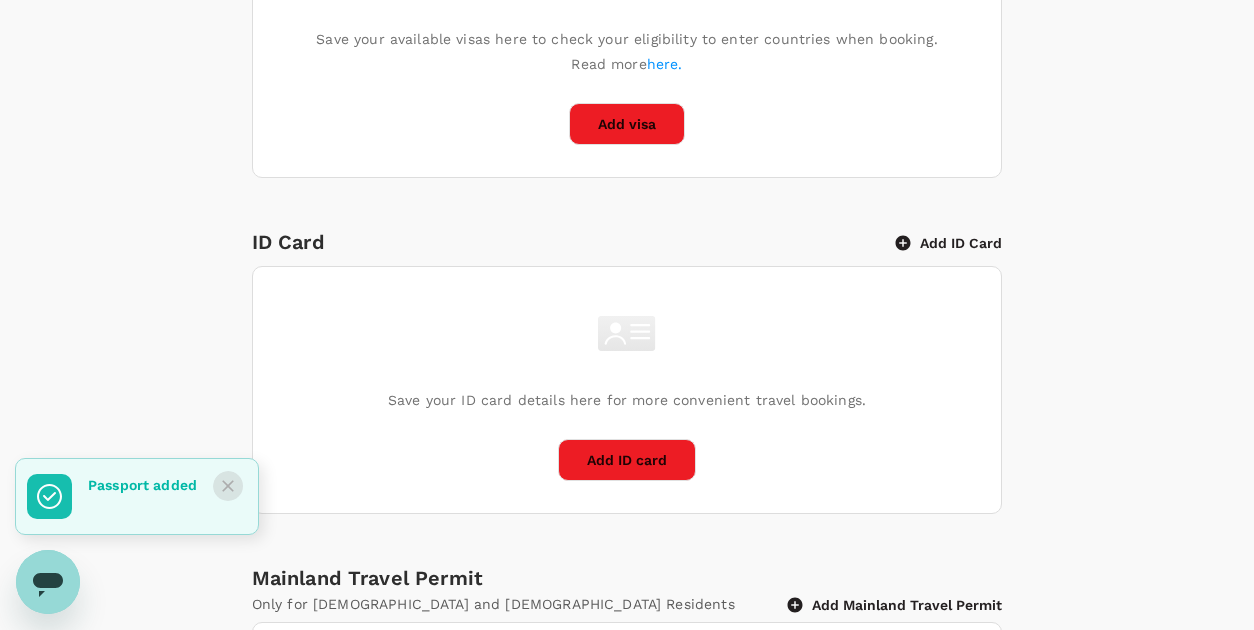 click 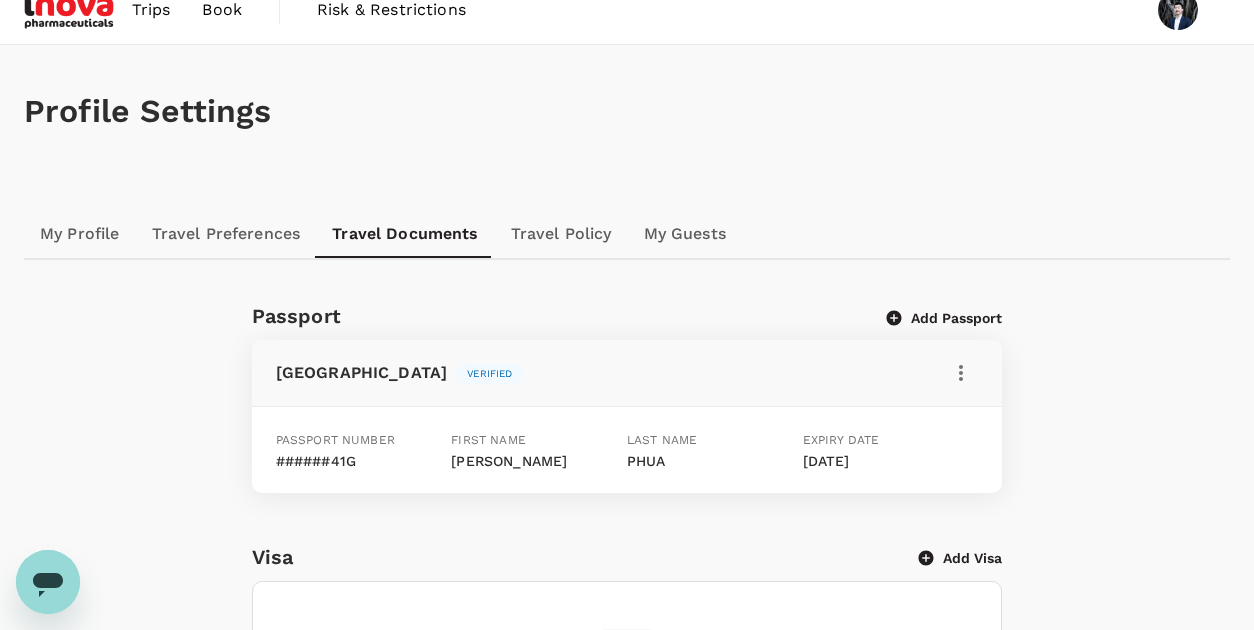 scroll, scrollTop: 0, scrollLeft: 0, axis: both 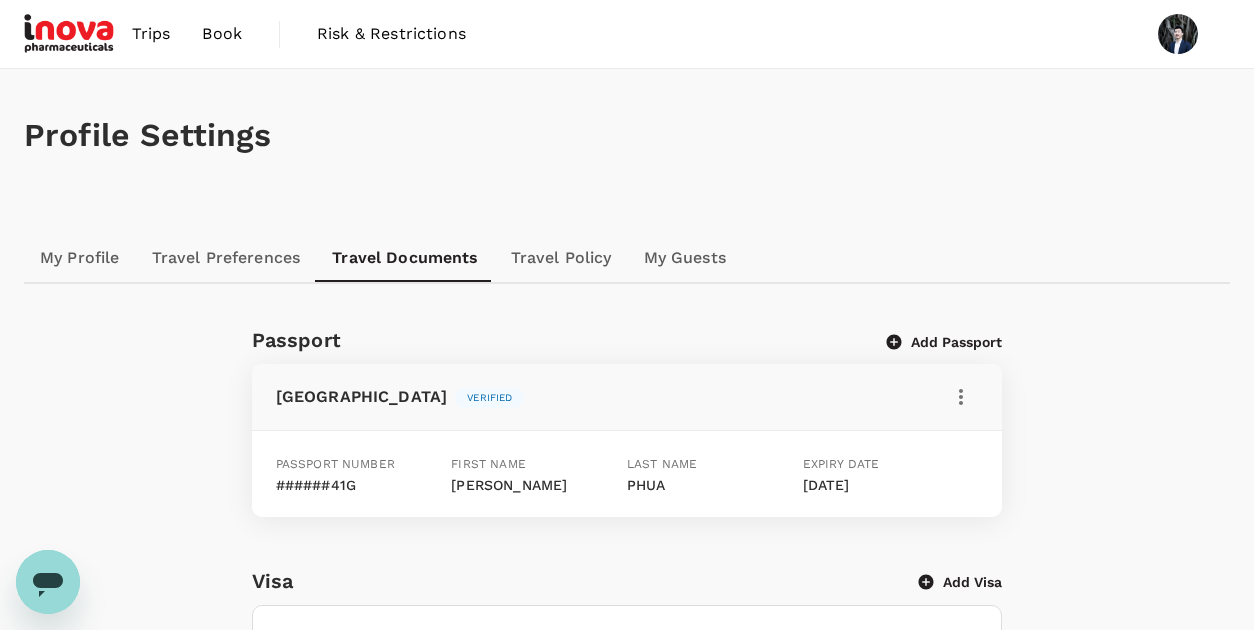 click on "Travel Policy" at bounding box center (561, 258) 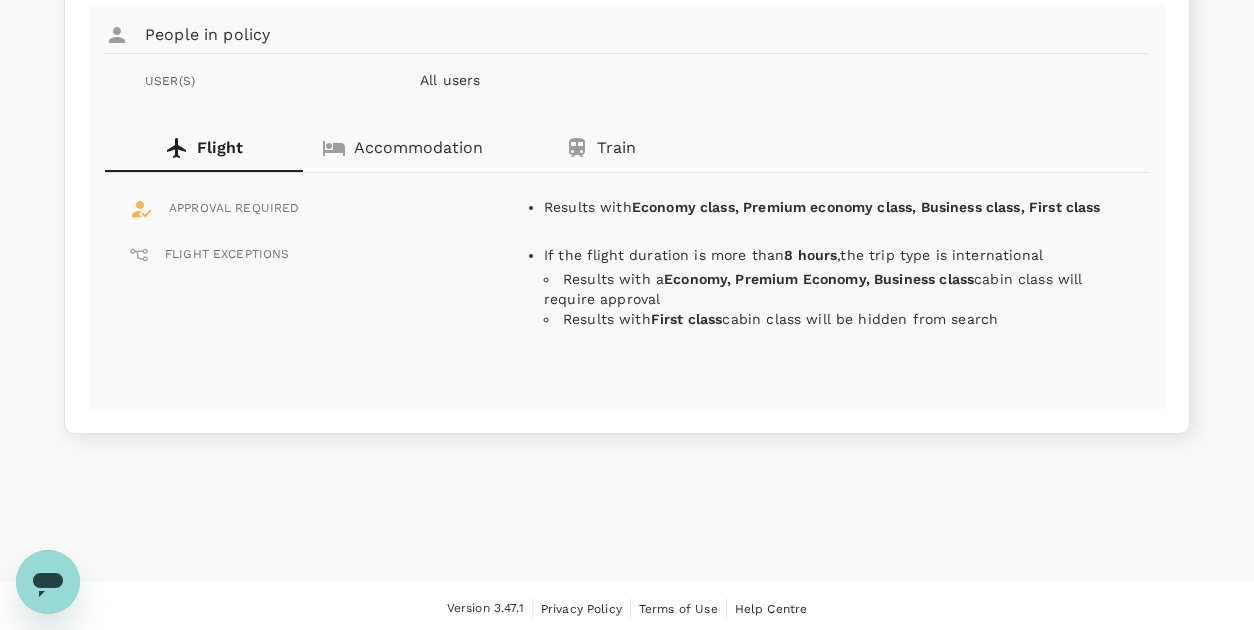 scroll, scrollTop: 402, scrollLeft: 0, axis: vertical 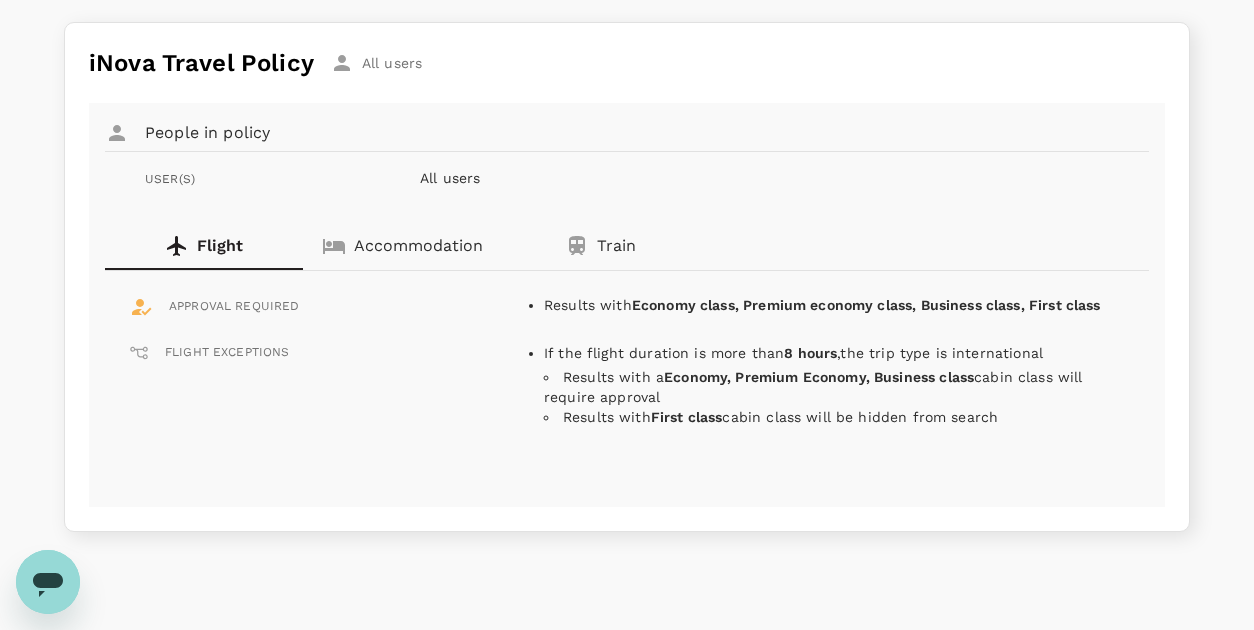 click on "Accommodation" at bounding box center [418, 246] 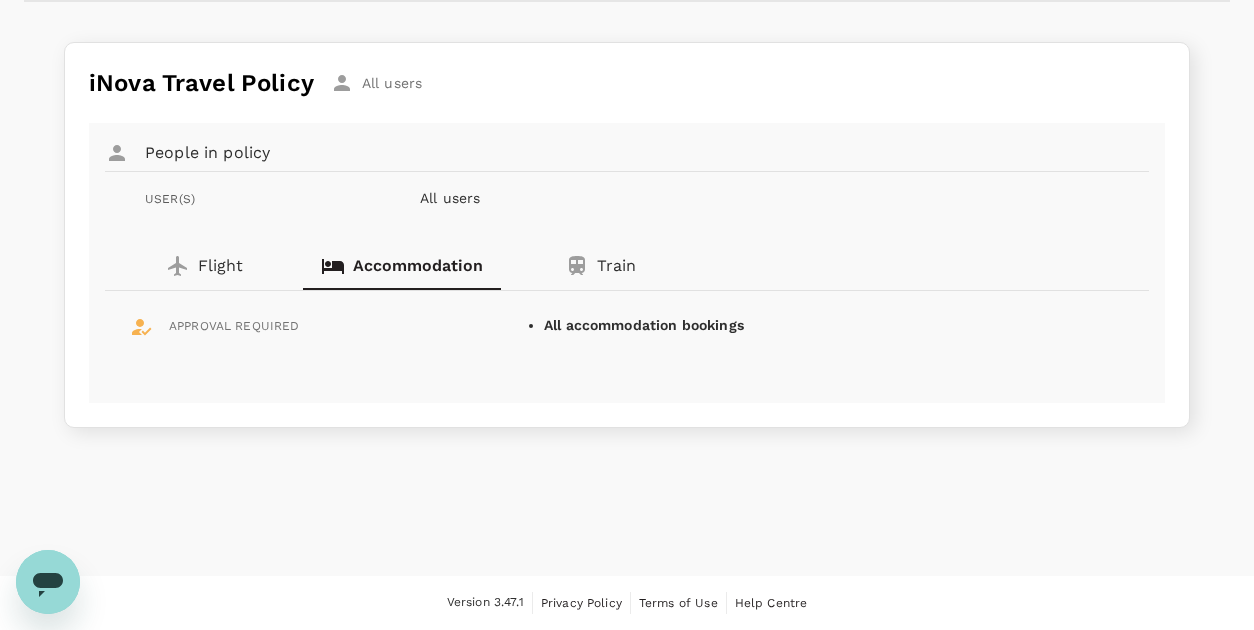 scroll, scrollTop: 278, scrollLeft: 0, axis: vertical 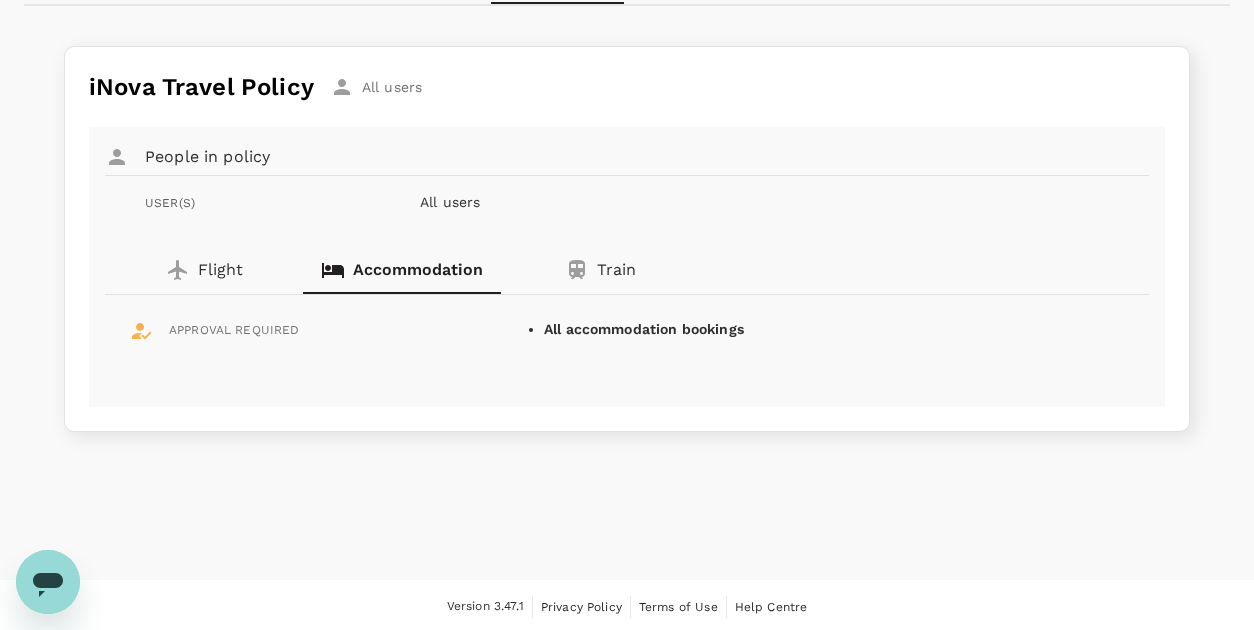 click on "Train" at bounding box center (616, 270) 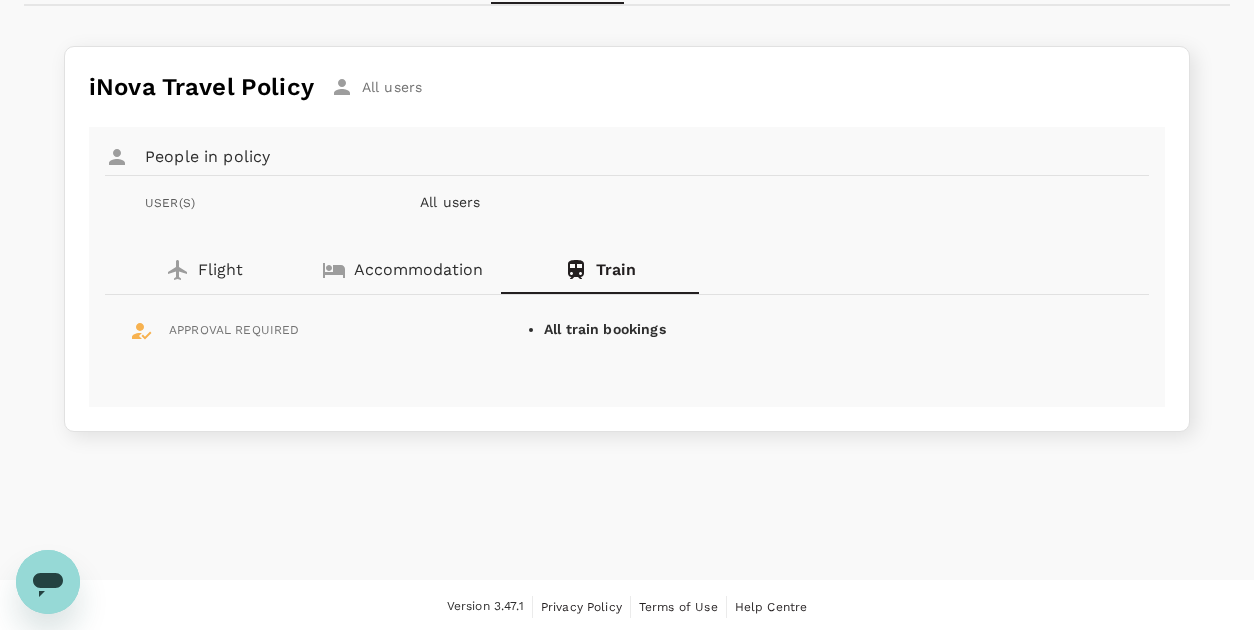 scroll, scrollTop: 78, scrollLeft: 0, axis: vertical 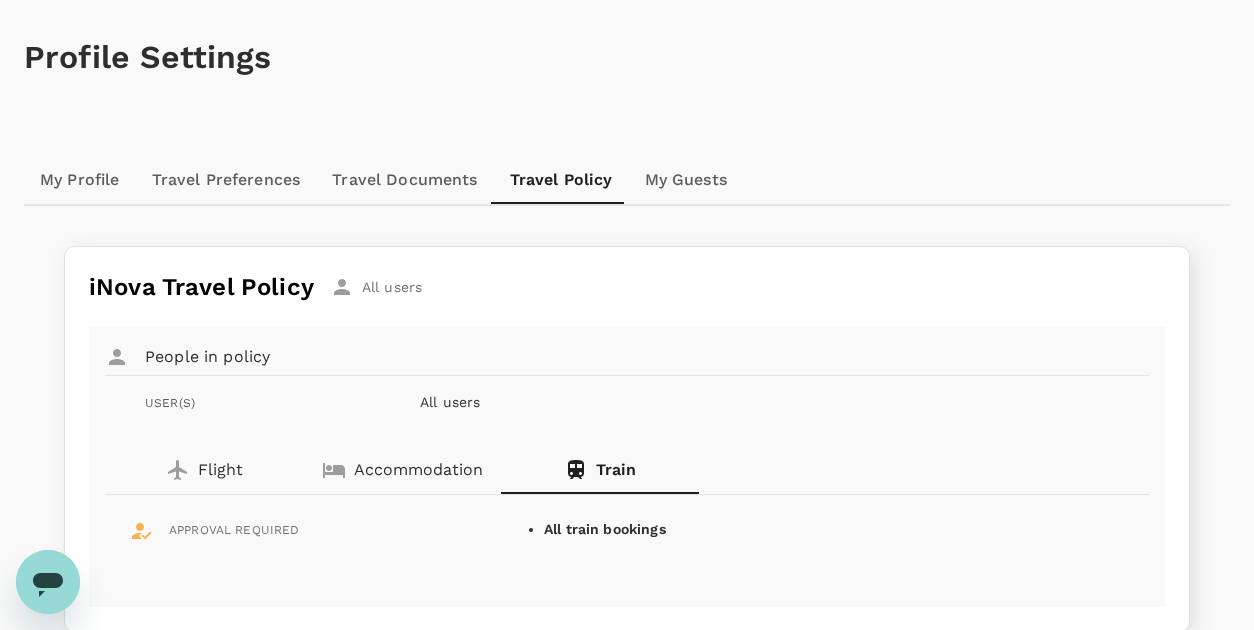 click on "All users" at bounding box center [740, 402] 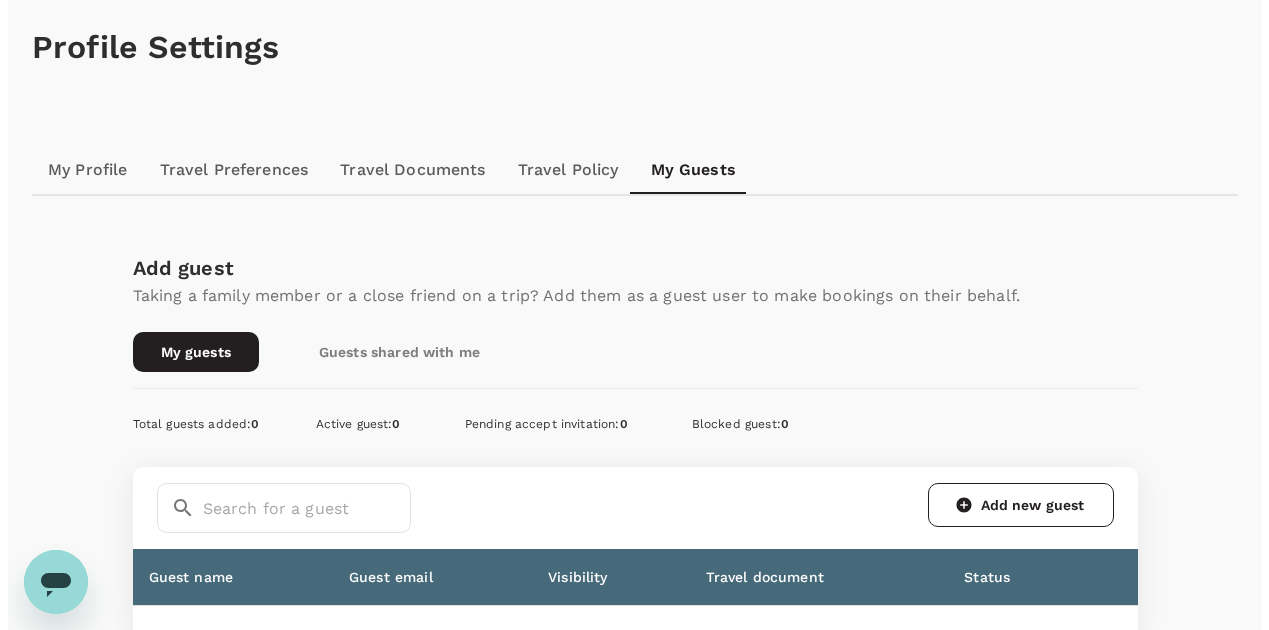 scroll, scrollTop: 0, scrollLeft: 0, axis: both 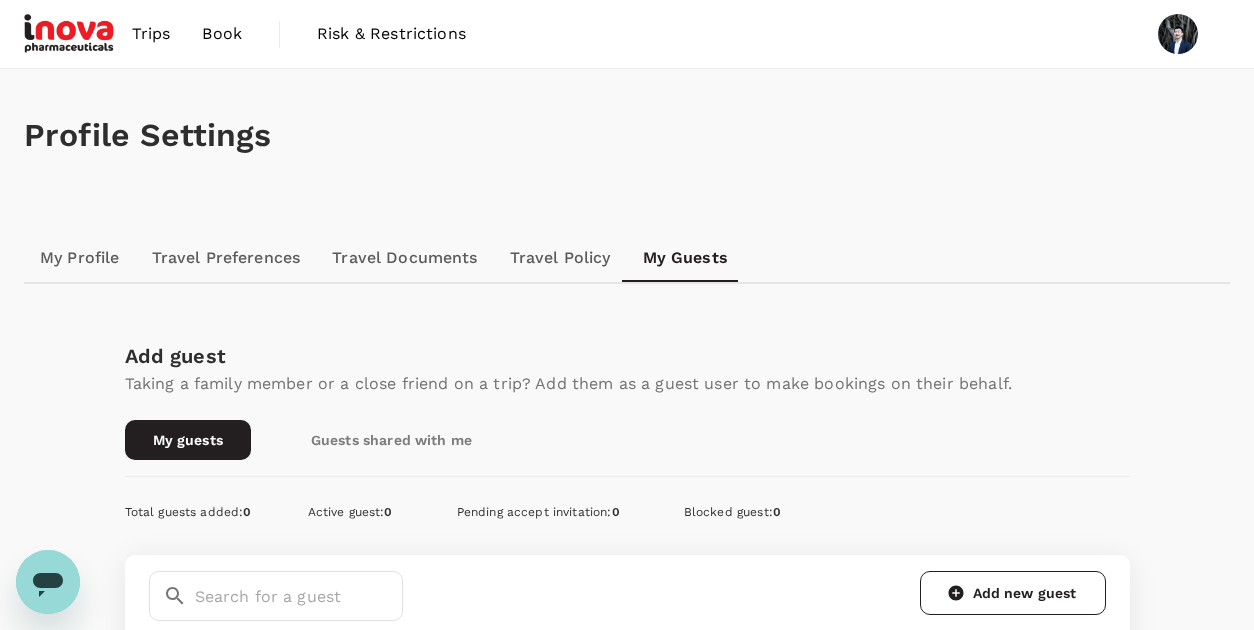 click on "Trips" at bounding box center (151, 34) 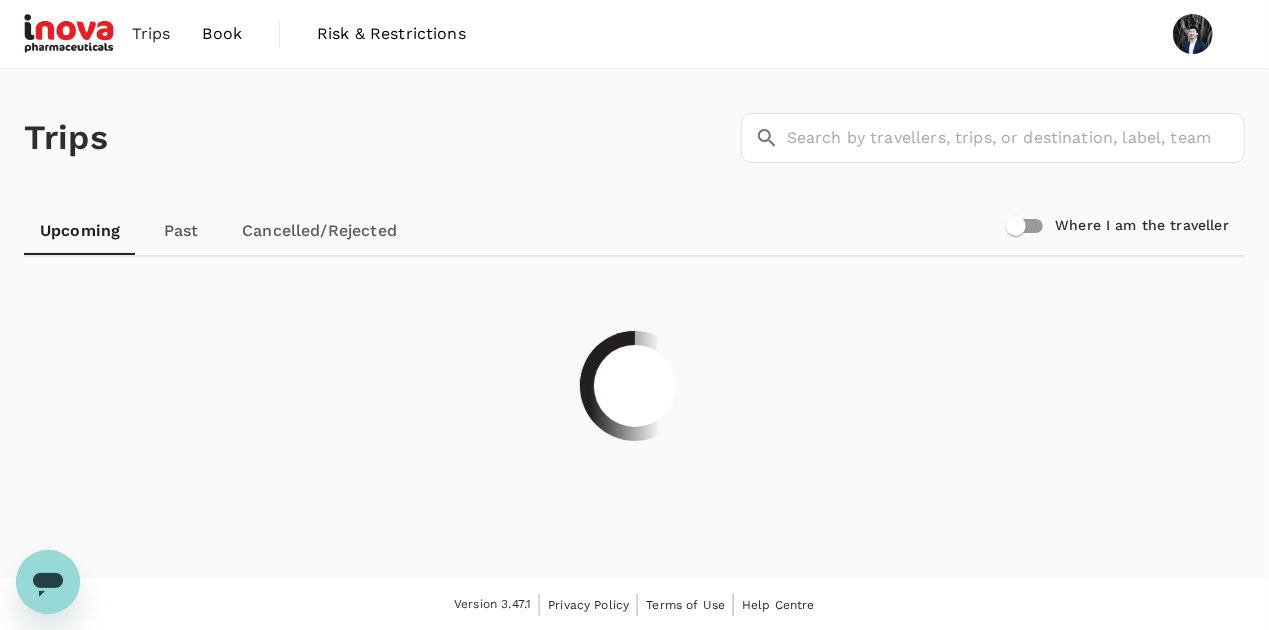 drag, startPoint x: 272, startPoint y: 3, endPoint x: 570, endPoint y: 175, distance: 344.07556 